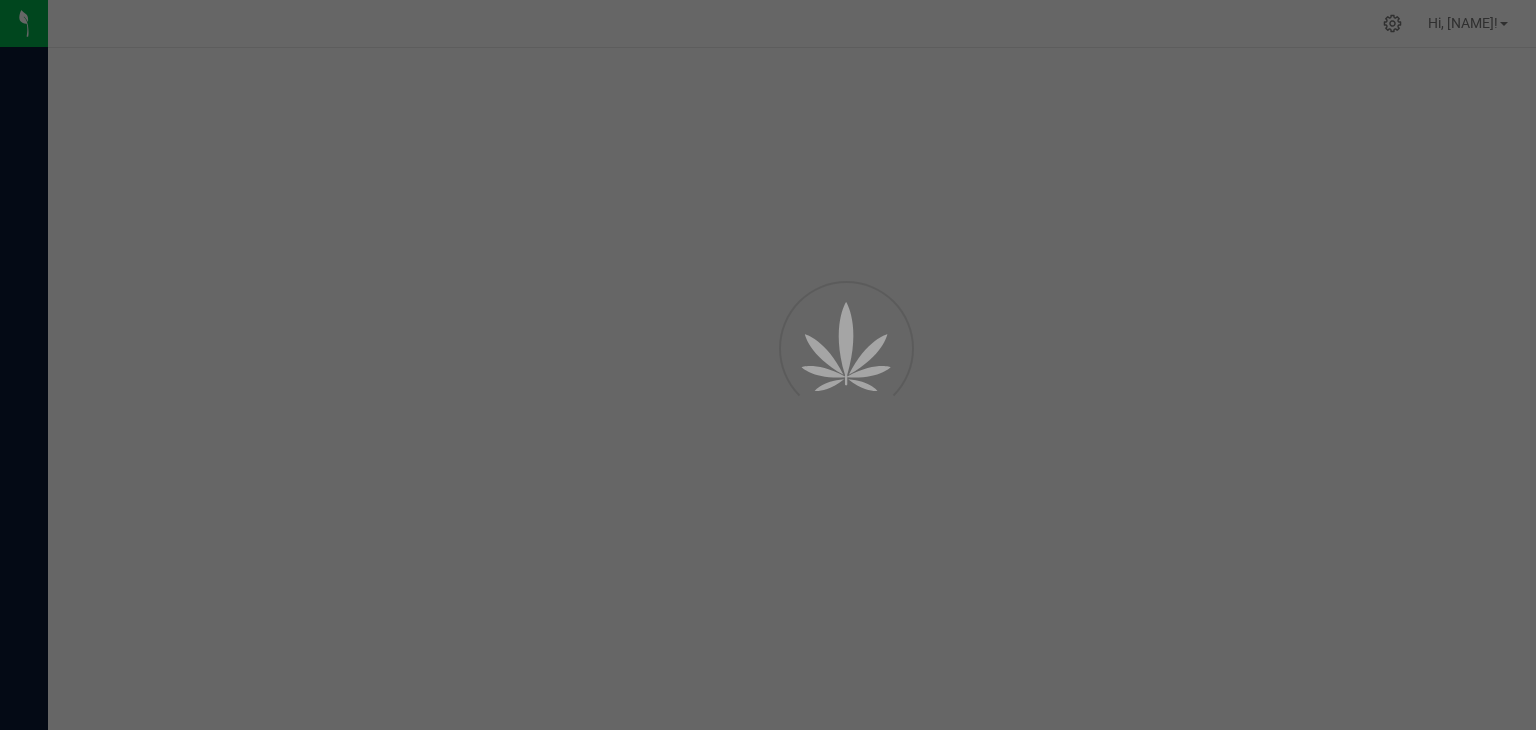 scroll, scrollTop: 0, scrollLeft: 0, axis: both 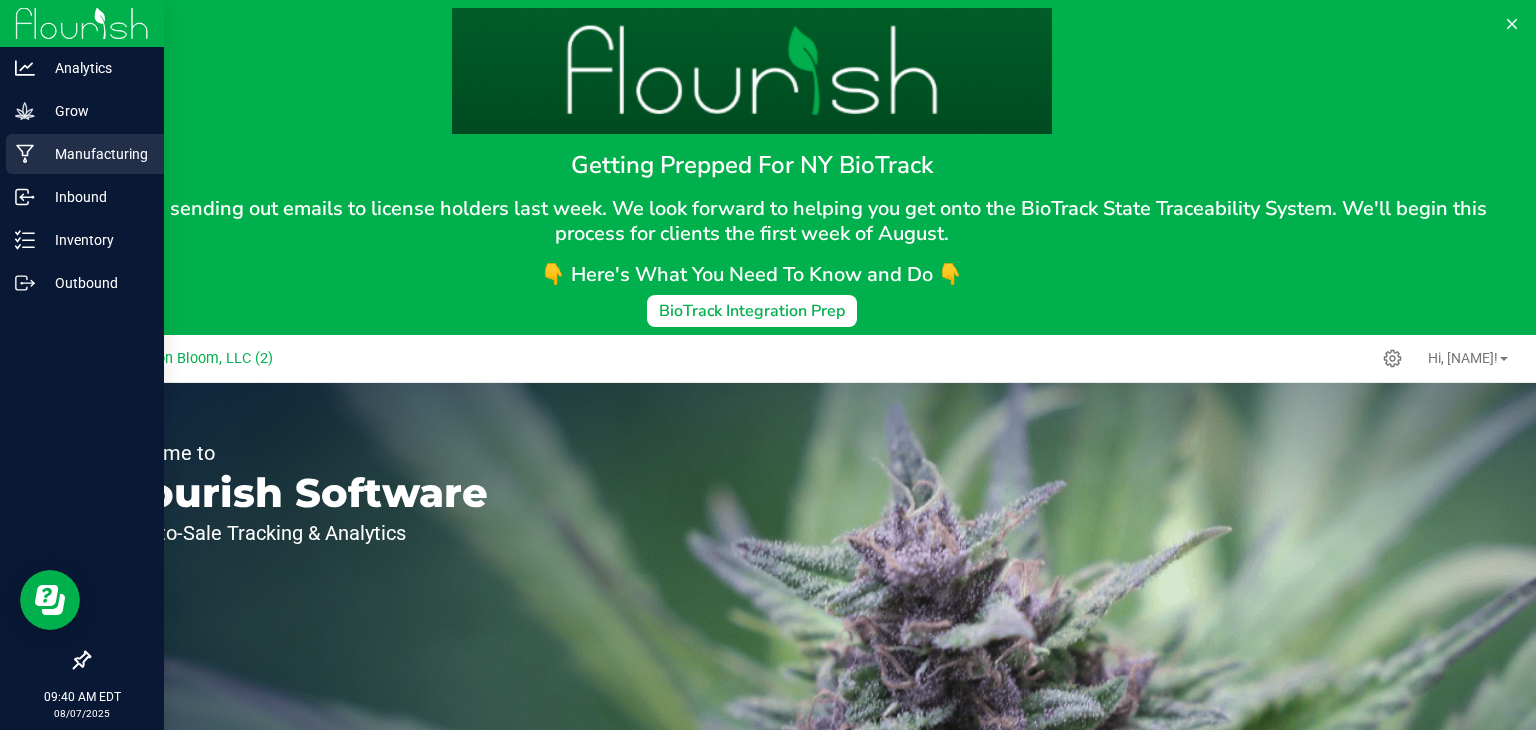 click on "Manufacturing" at bounding box center (95, 154) 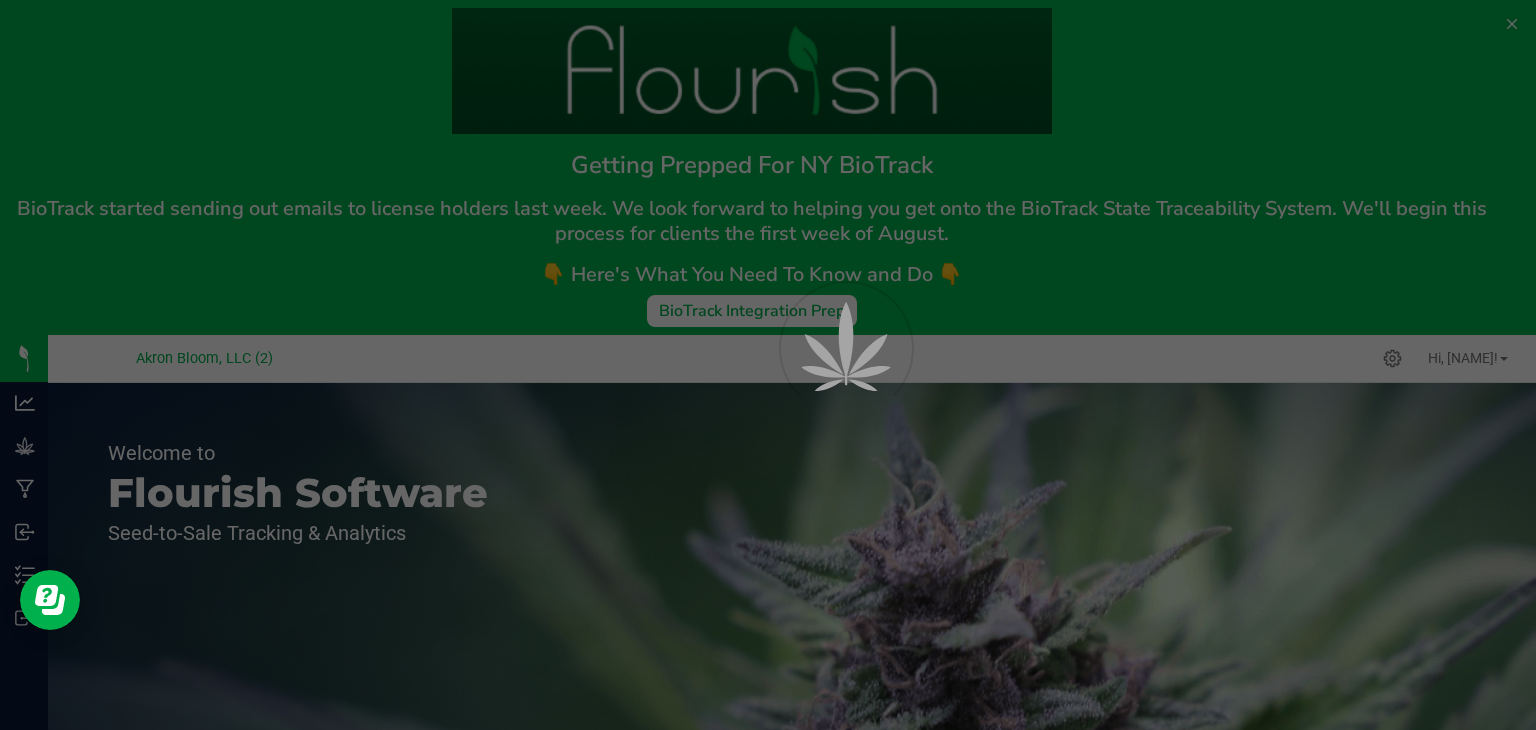 click on "Create Run" 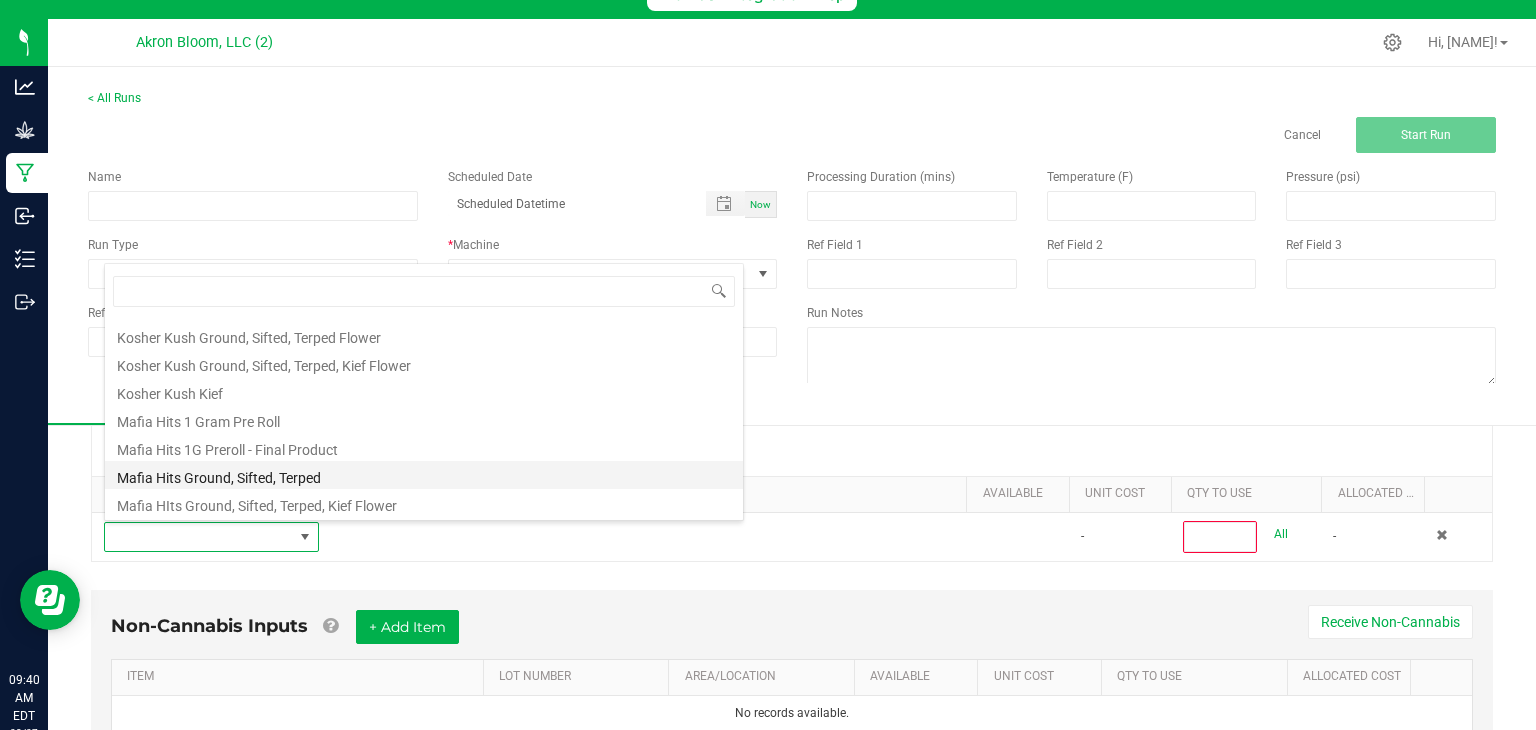 scroll, scrollTop: 335, scrollLeft: 0, axis: vertical 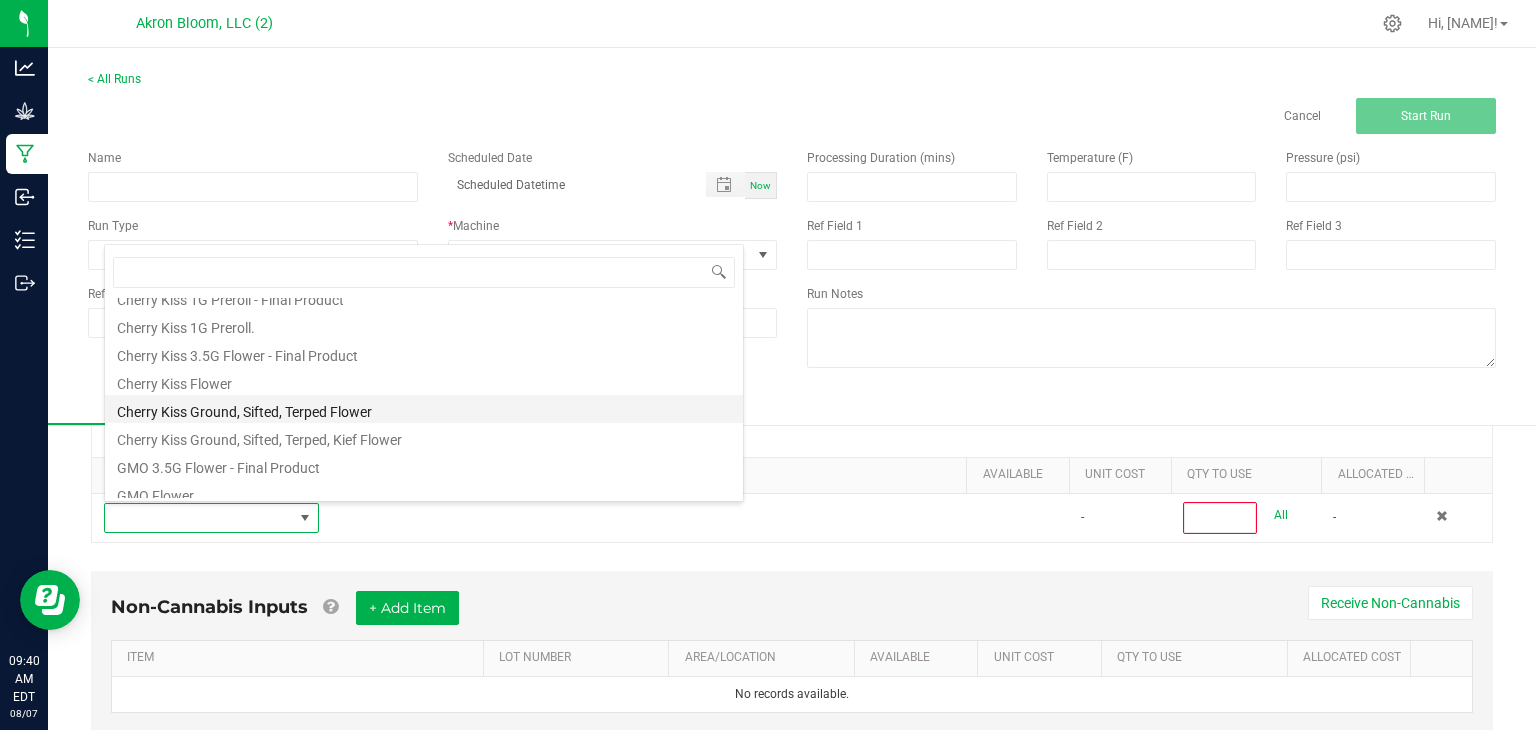 click on "Cherry Kiss Ground, Sifted, Terped Flower" at bounding box center (424, 409) 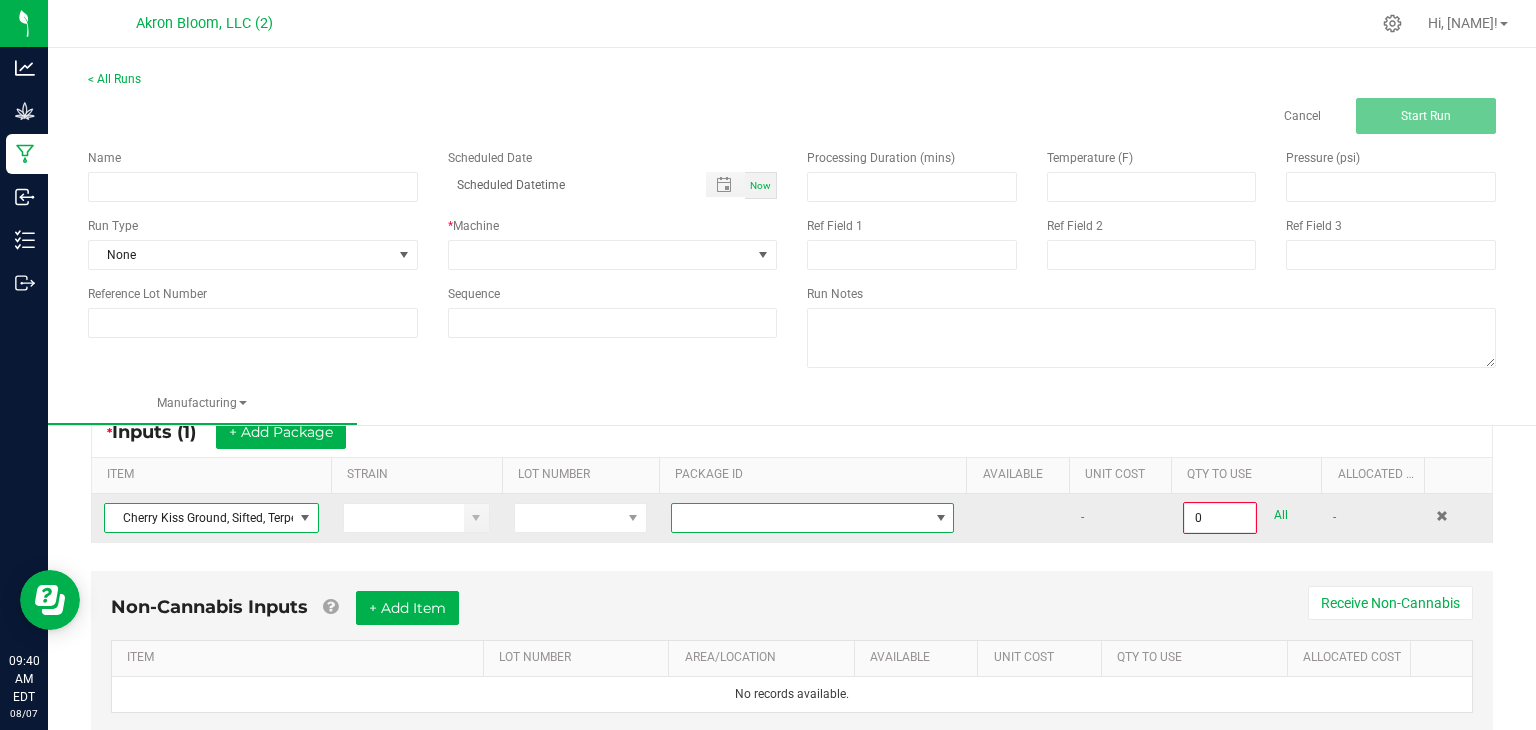 click at bounding box center (941, 518) 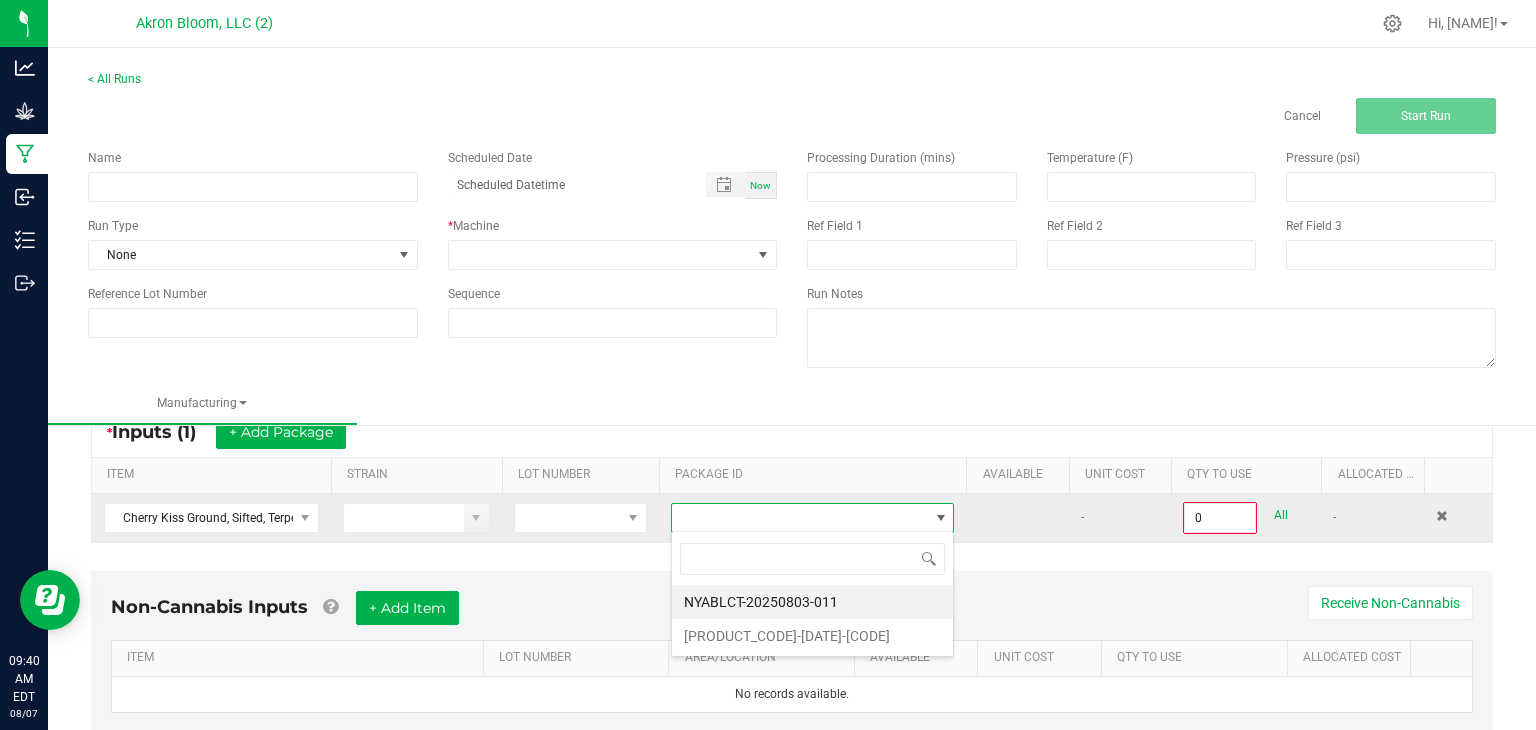 scroll, scrollTop: 99970, scrollLeft: 99716, axis: both 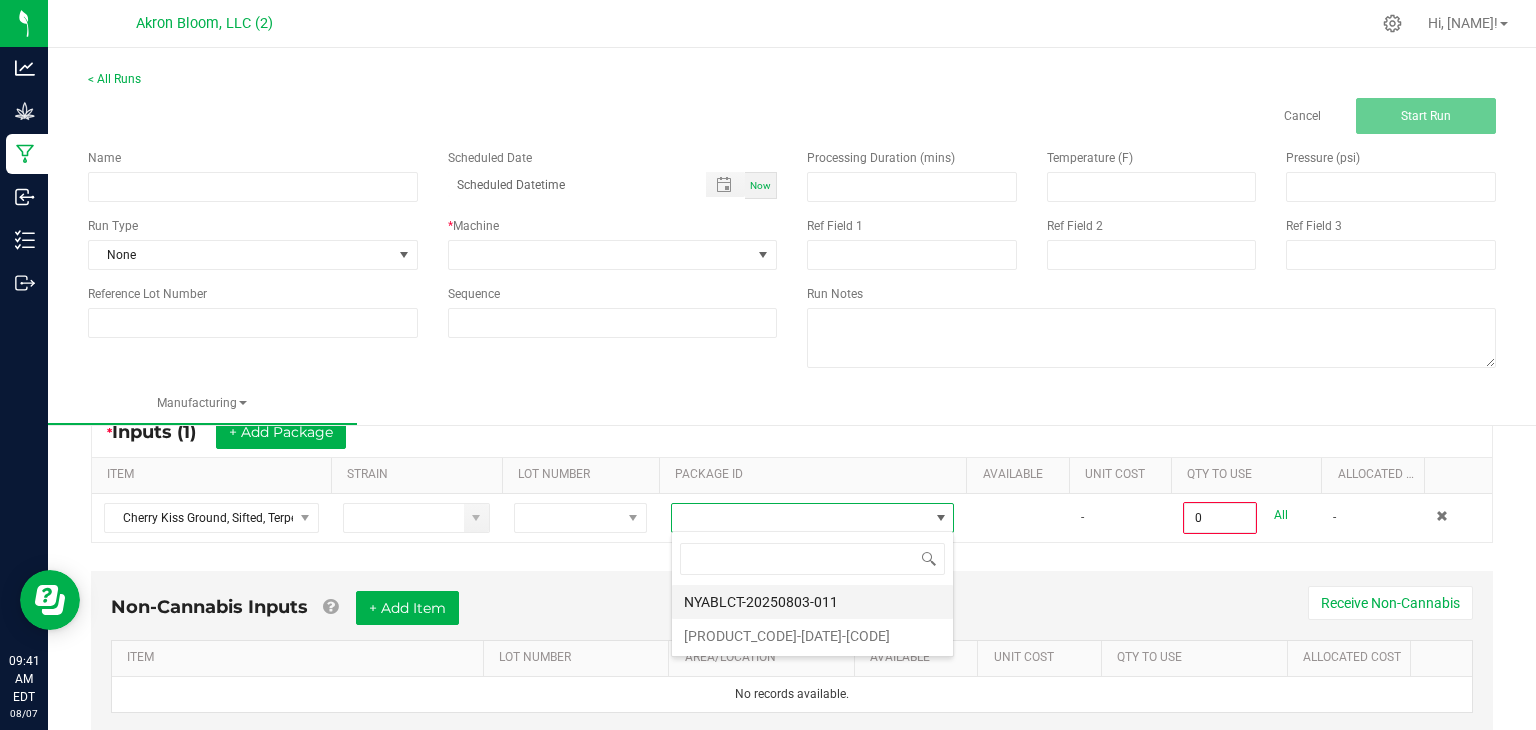 click on "NYABLCT-20250803-011" at bounding box center [812, 602] 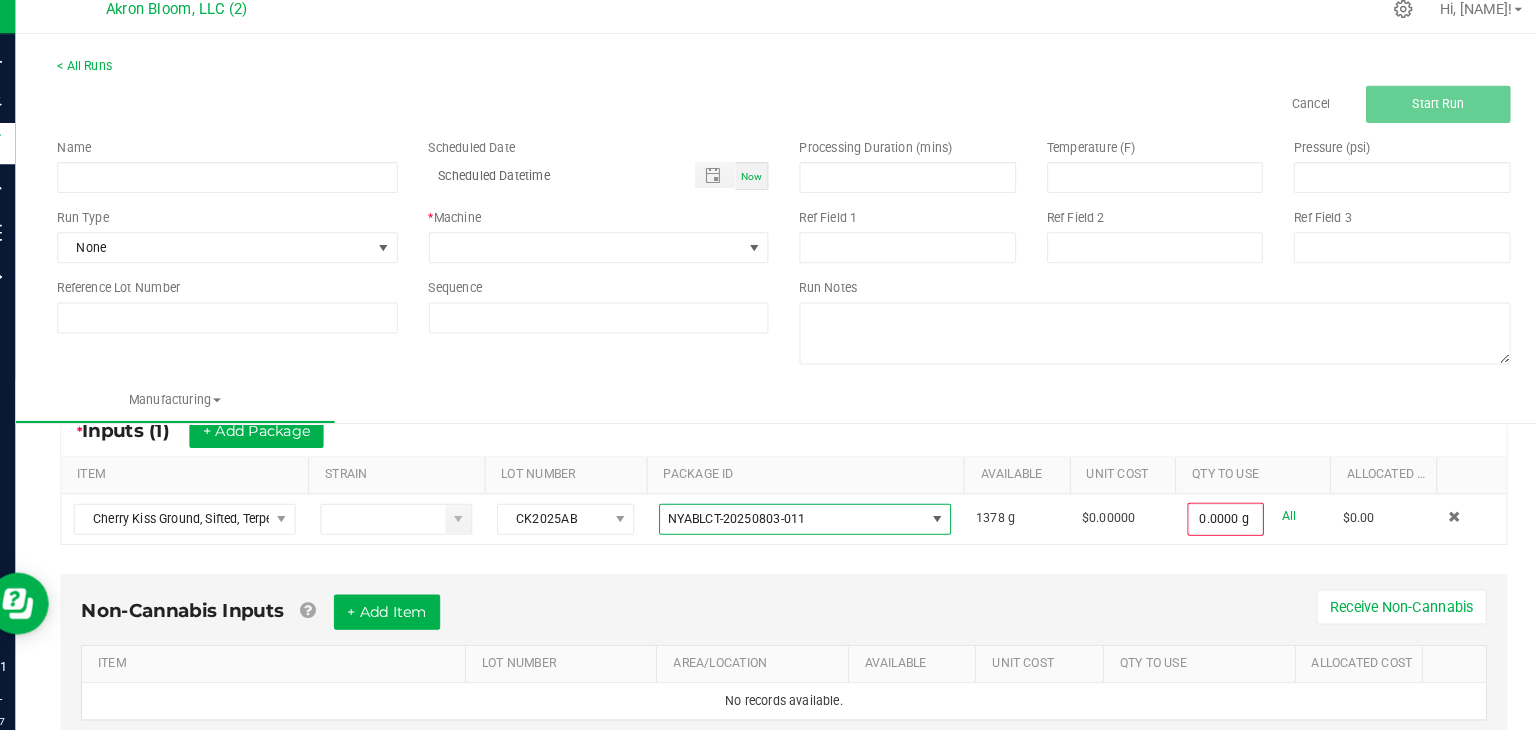 scroll, scrollTop: 335, scrollLeft: 0, axis: vertical 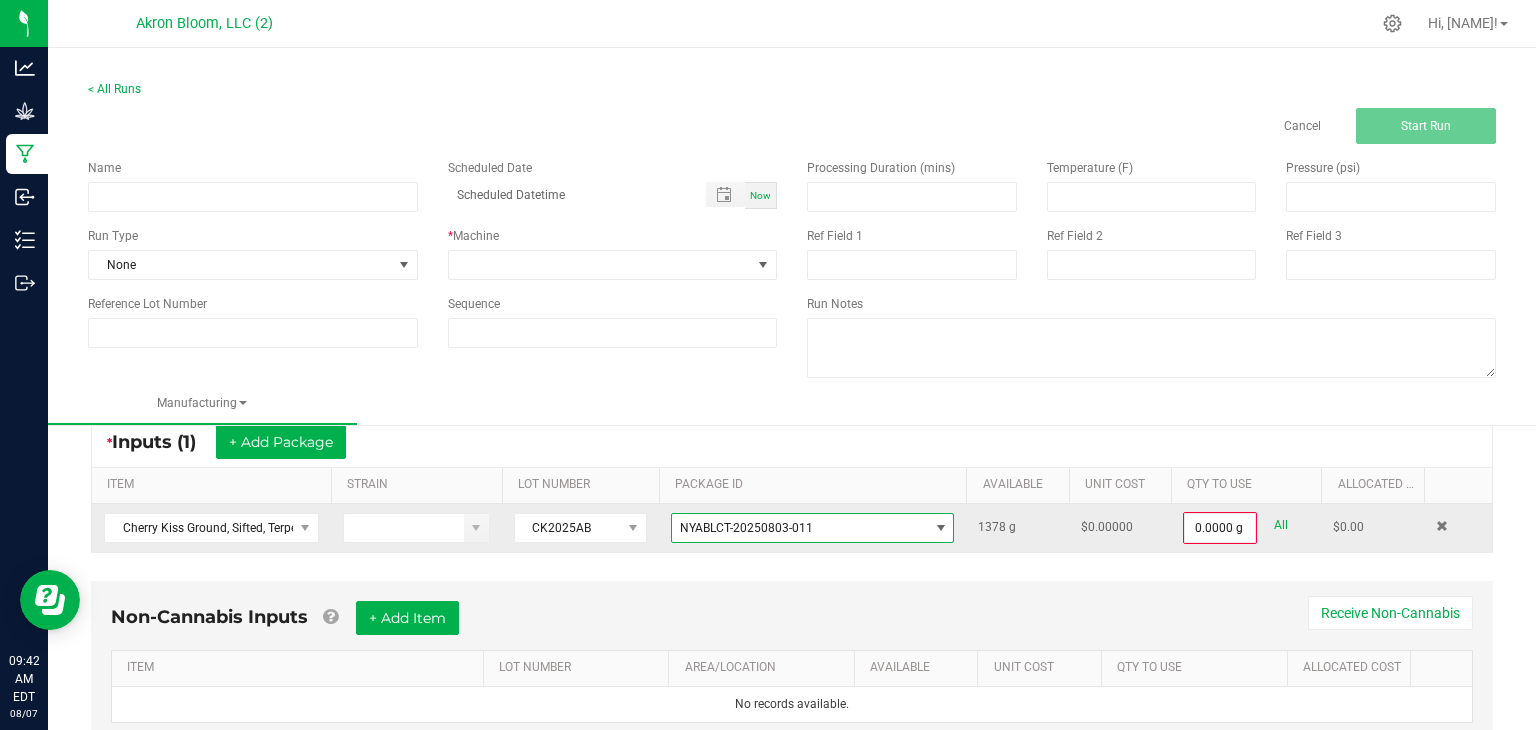 click at bounding box center [941, 528] 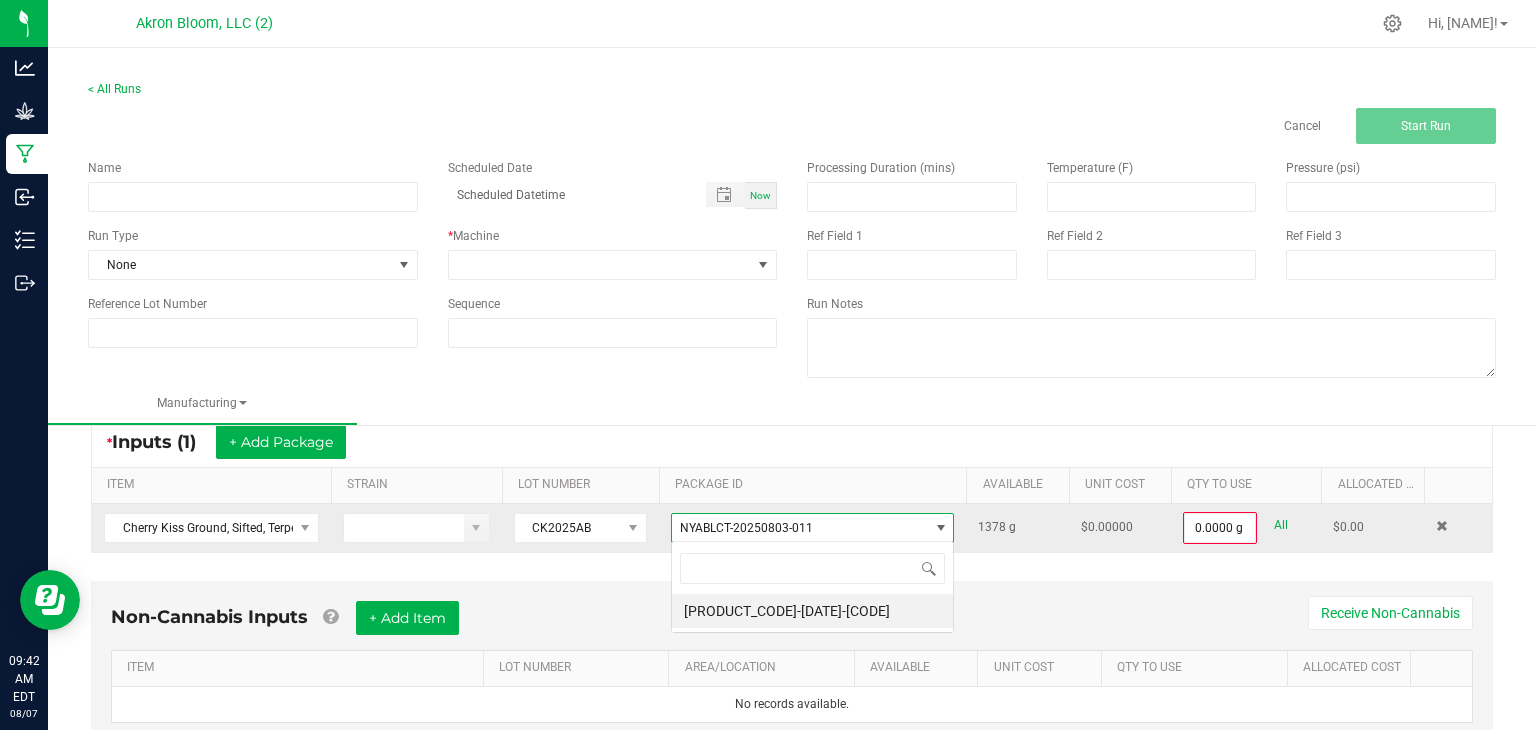 scroll, scrollTop: 99970, scrollLeft: 99716, axis: both 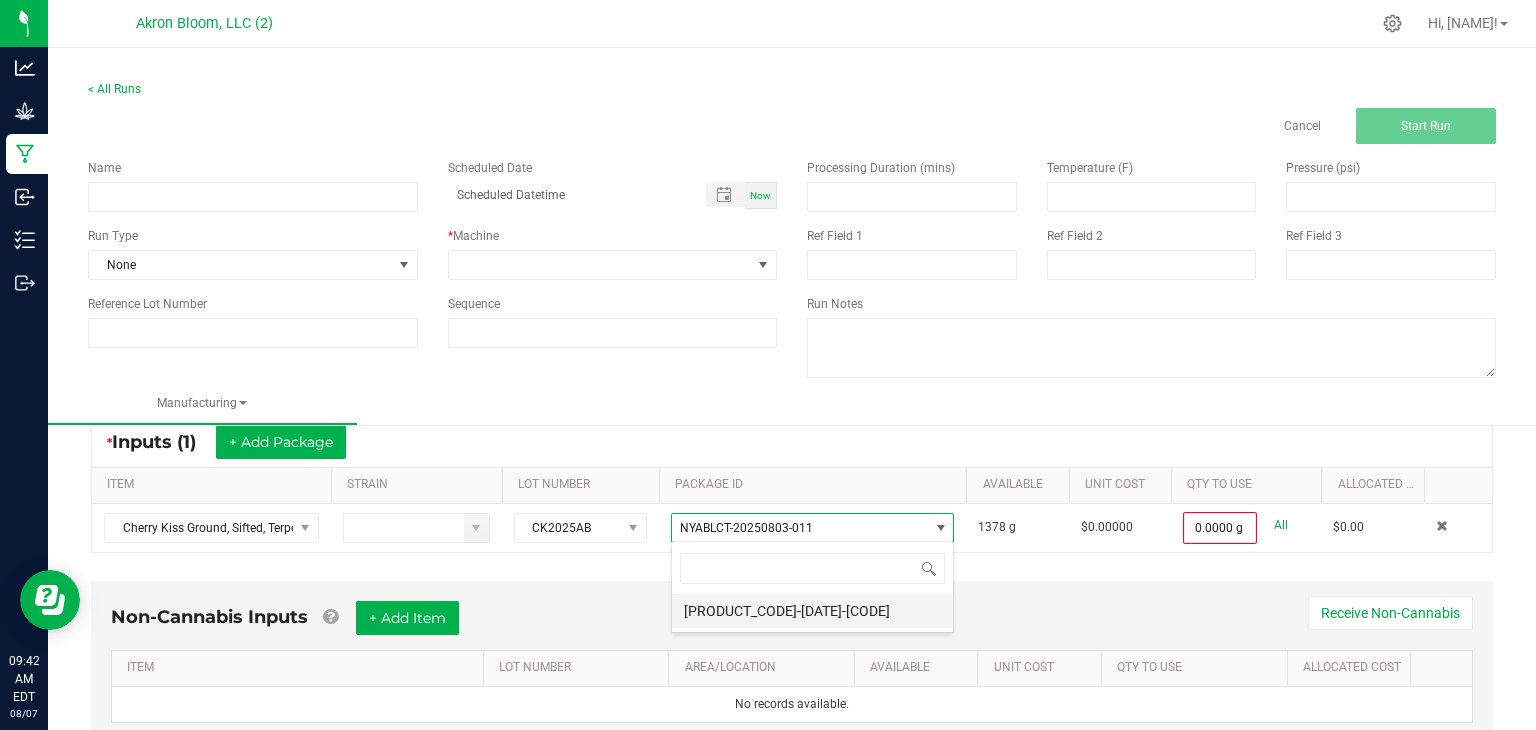 click on "[PRODUCT_CODE]-[DATE]-[CODE]" at bounding box center (812, 611) 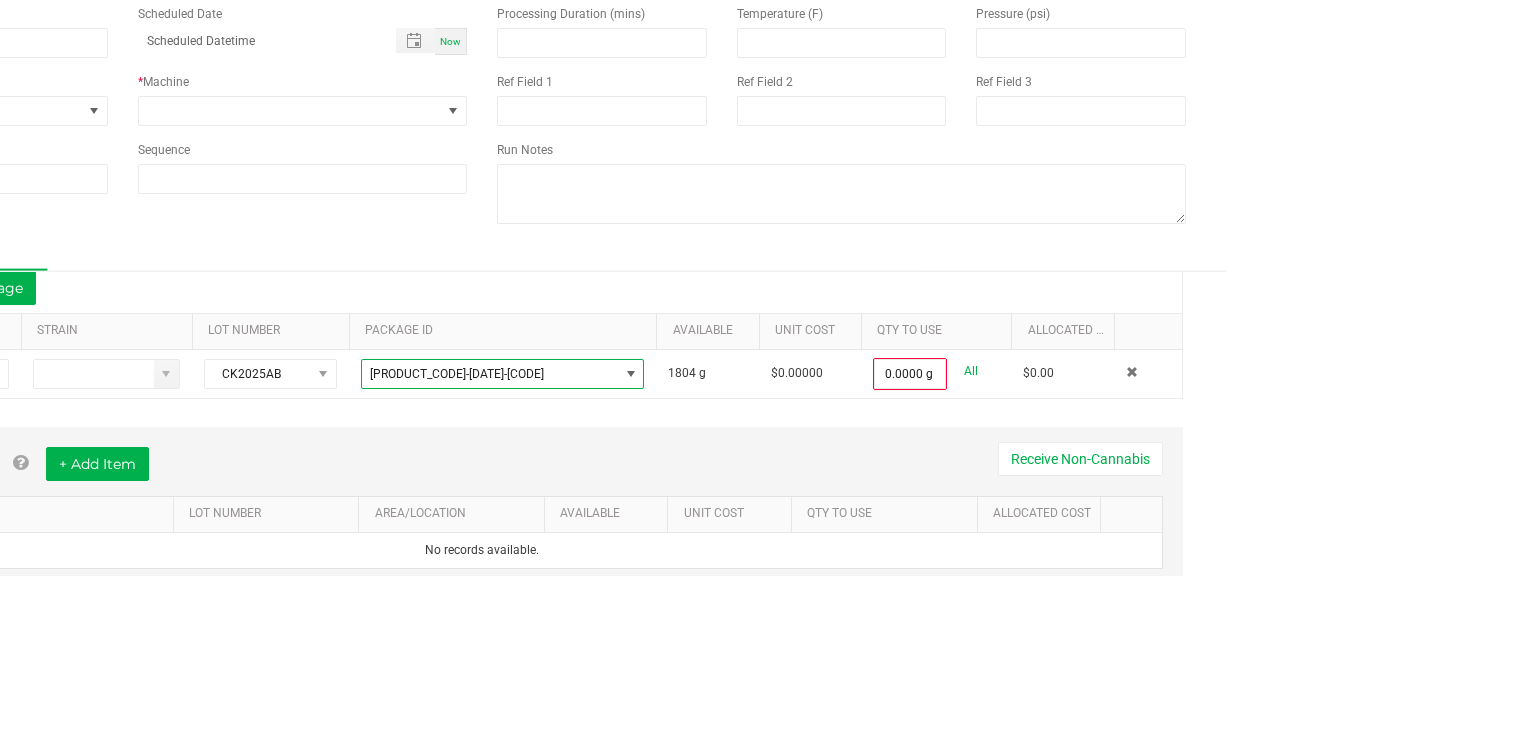 scroll, scrollTop: 24, scrollLeft: 0, axis: vertical 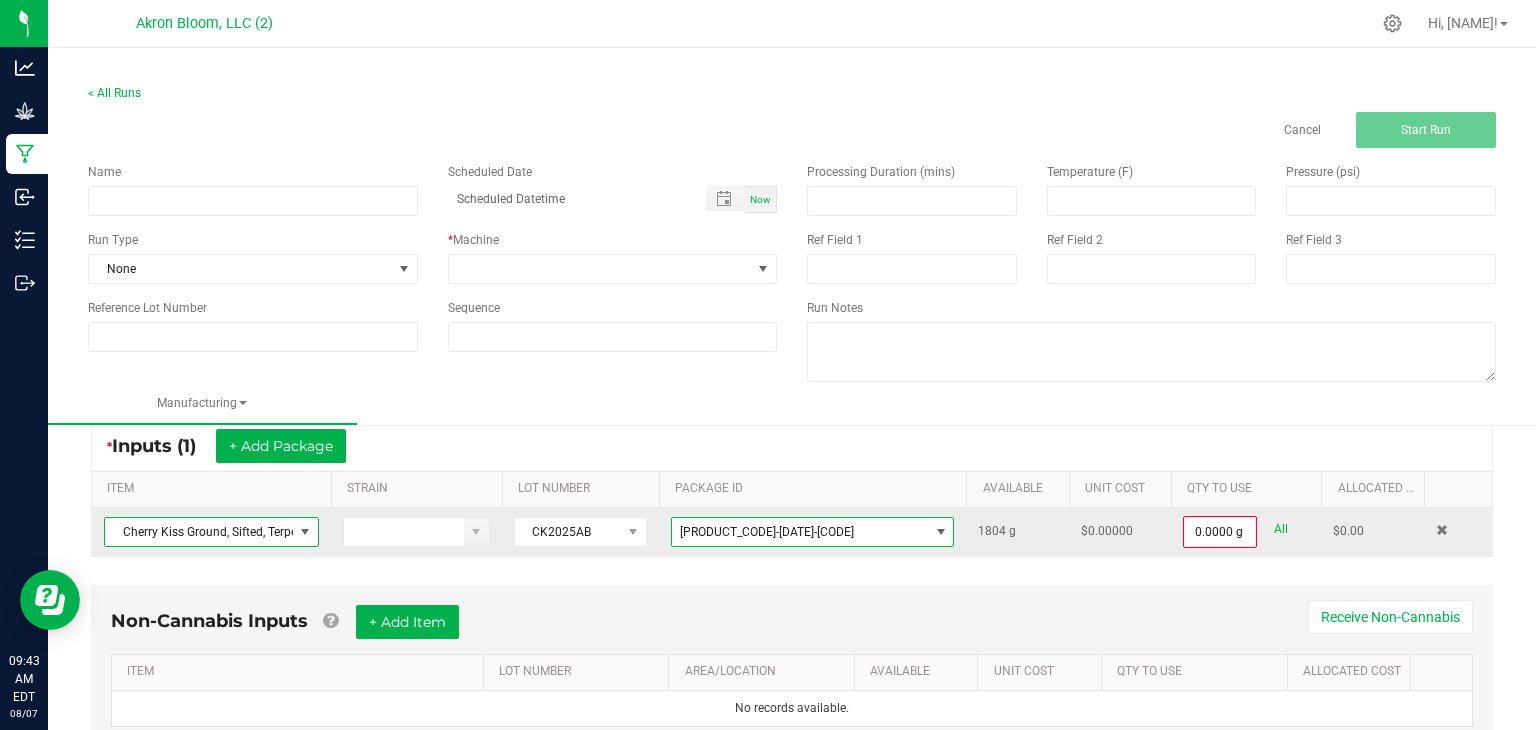click at bounding box center (305, 532) 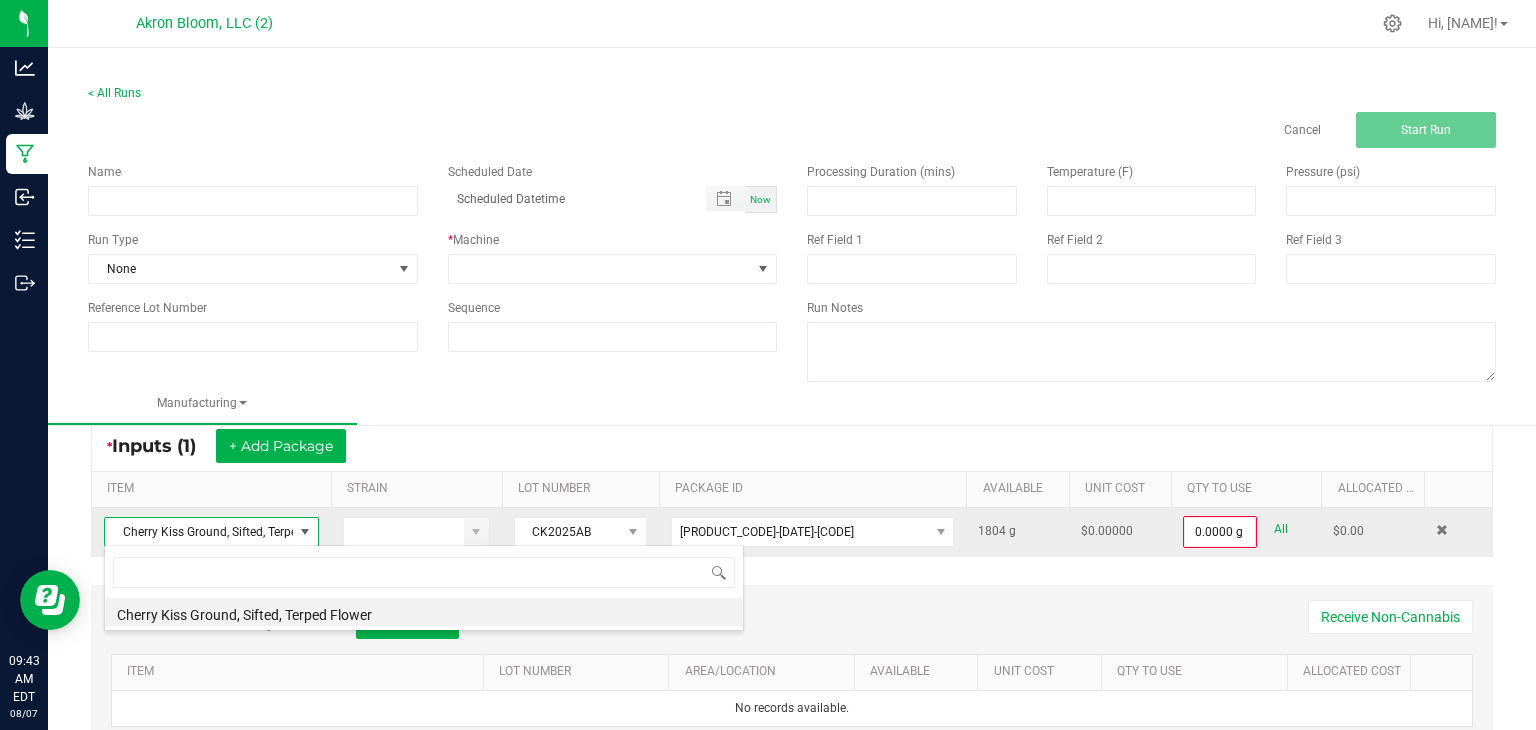 scroll, scrollTop: 99970, scrollLeft: 99784, axis: both 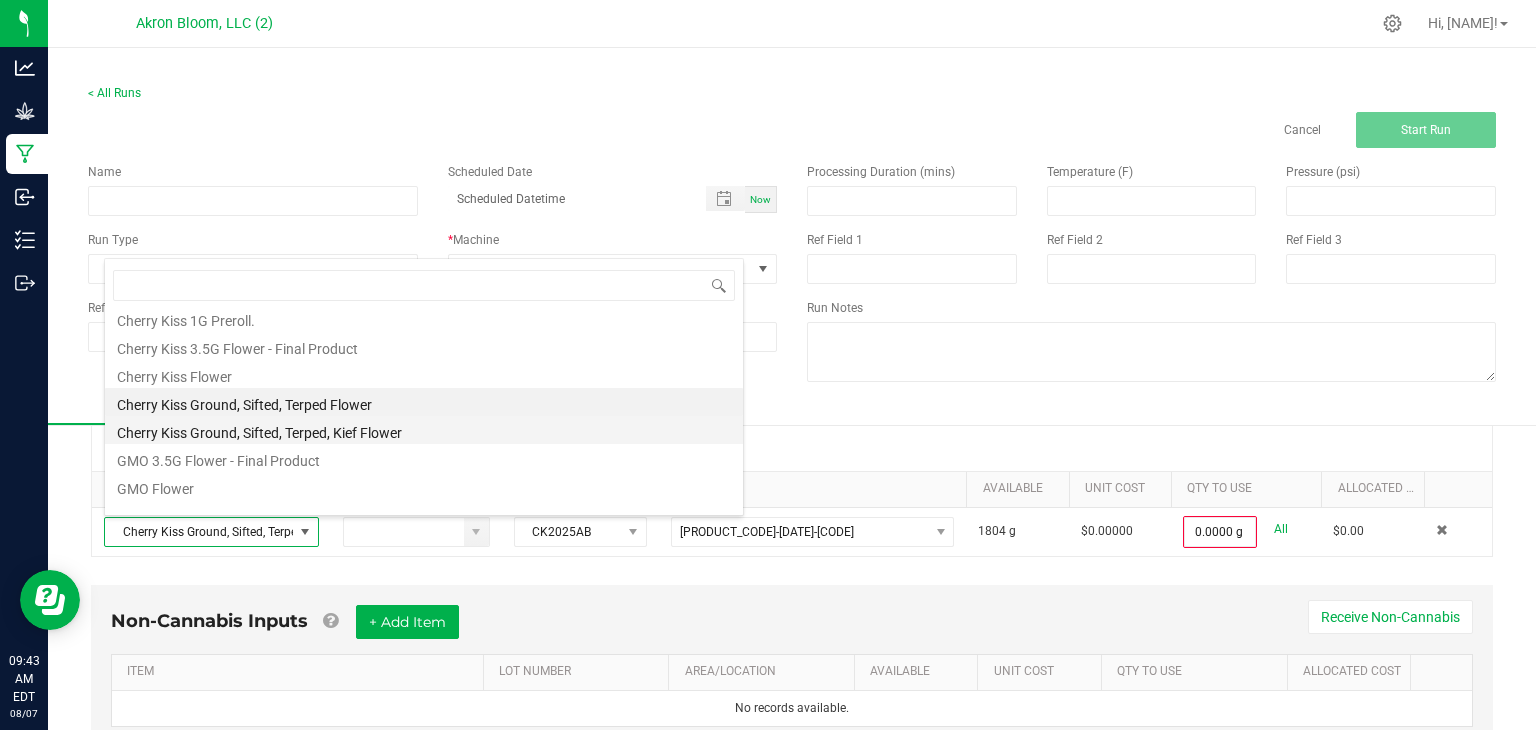 click on "Cherry Kiss Ground, Sifted, Terped, Kief Flower" at bounding box center (424, 430) 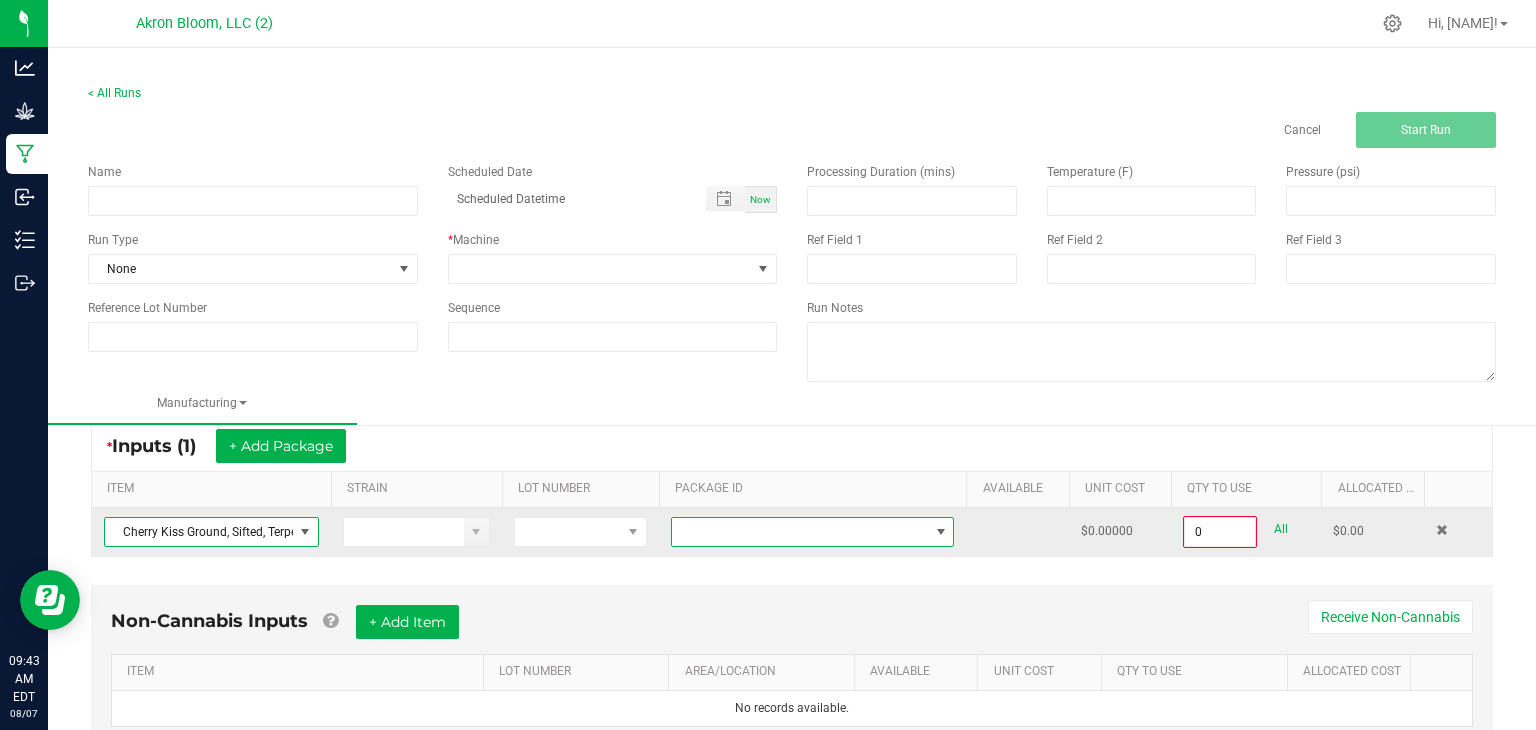 click at bounding box center [941, 532] 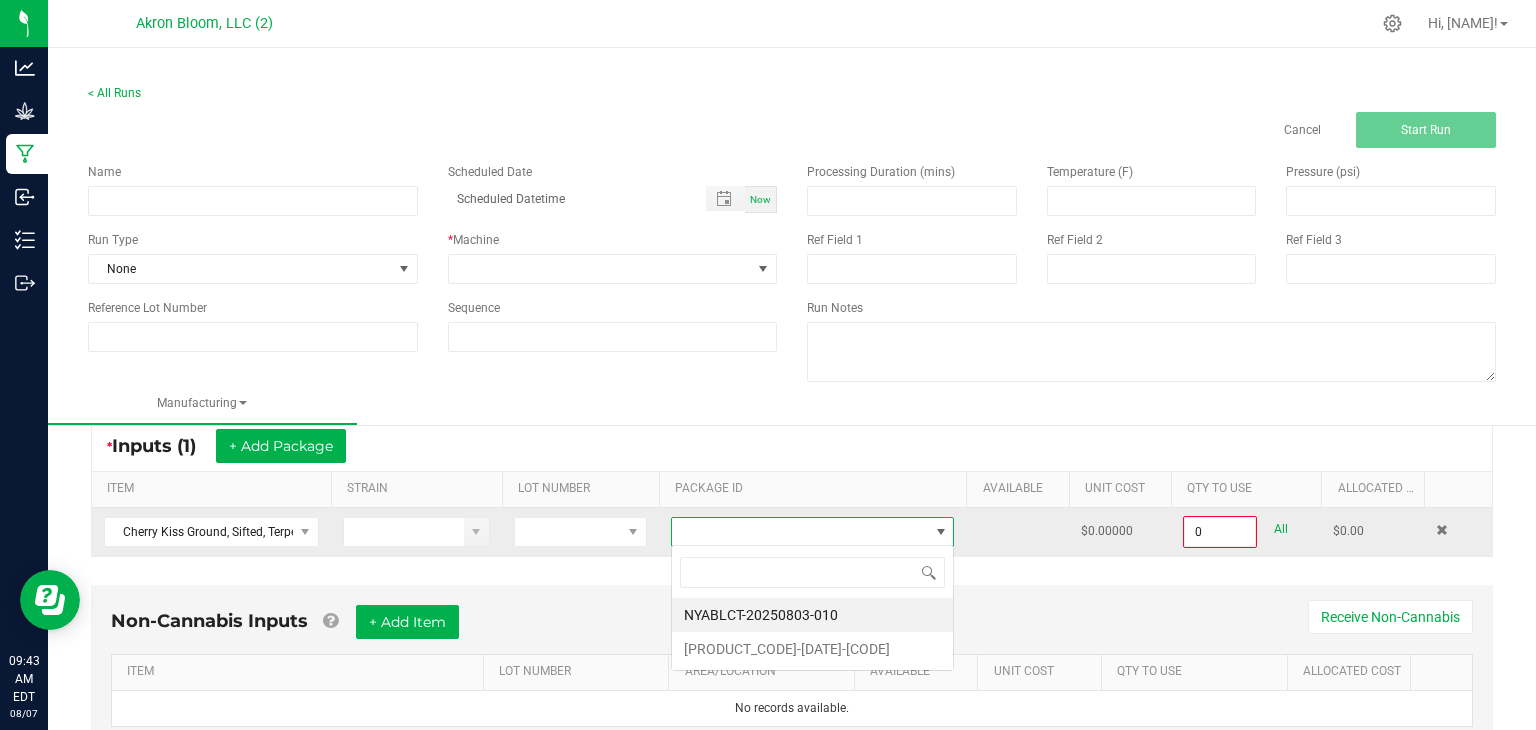 scroll, scrollTop: 99970, scrollLeft: 99716, axis: both 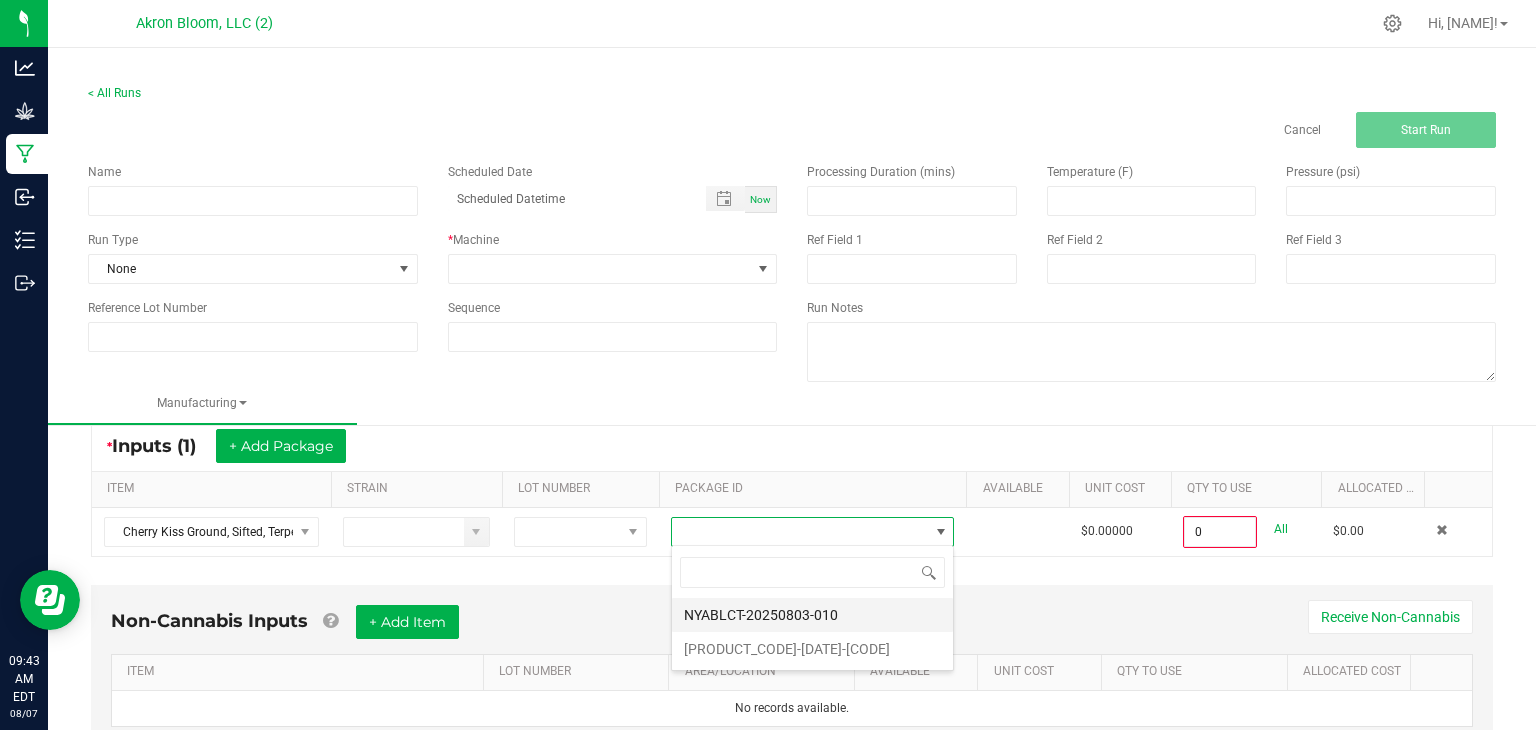 click on "NYABLCT-20250803-010" at bounding box center (812, 615) 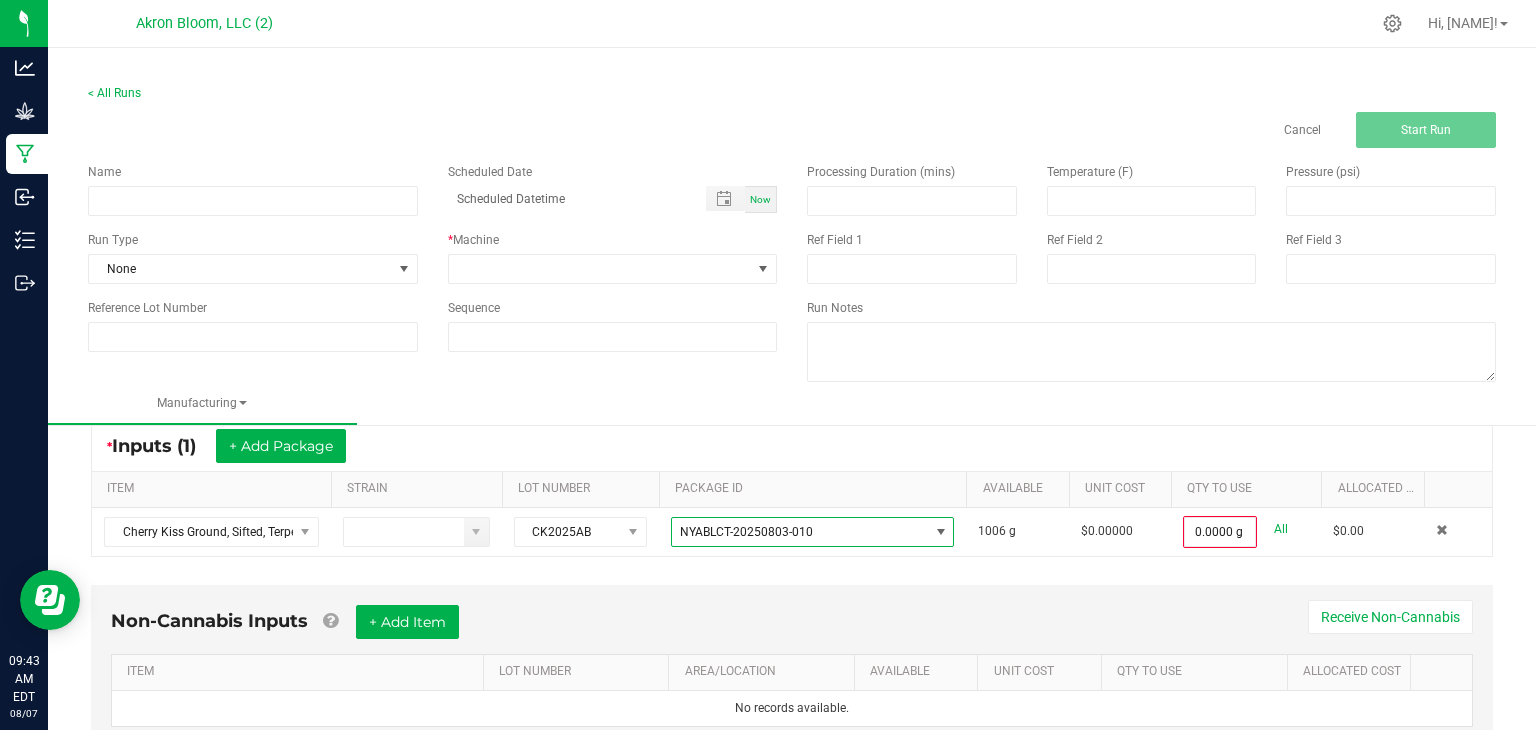 scroll, scrollTop: 10, scrollLeft: 0, axis: vertical 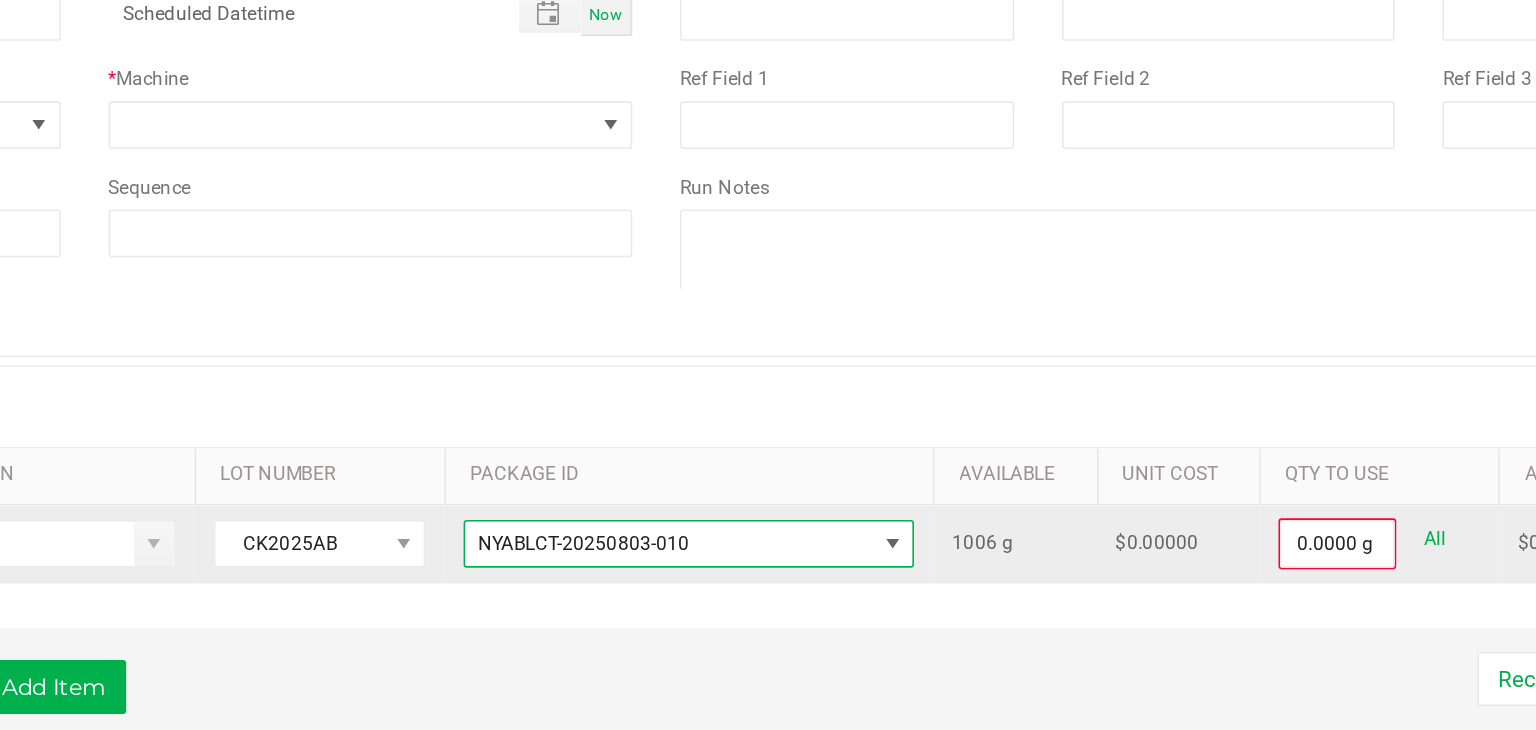 click at bounding box center [941, 543] 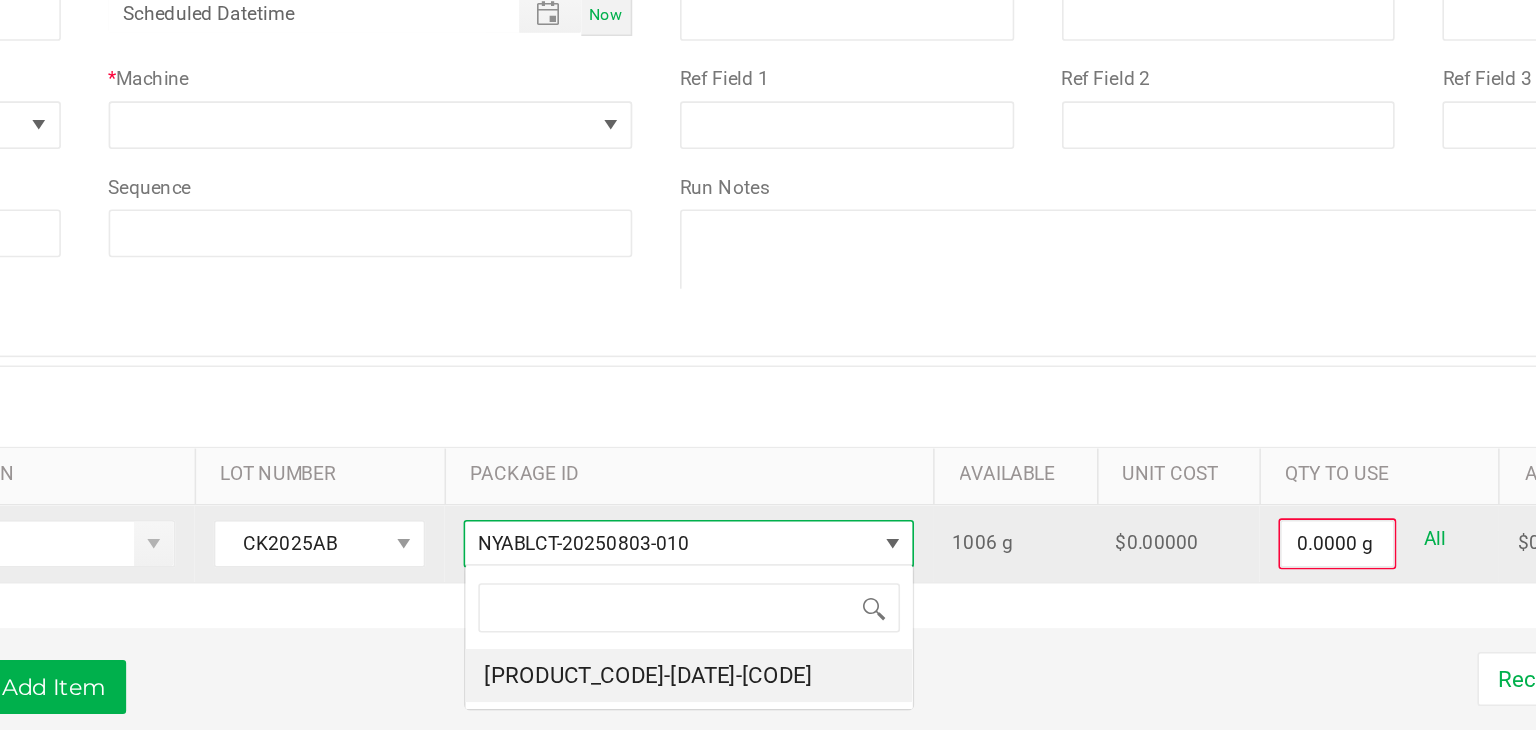 scroll, scrollTop: 99970, scrollLeft: 99716, axis: both 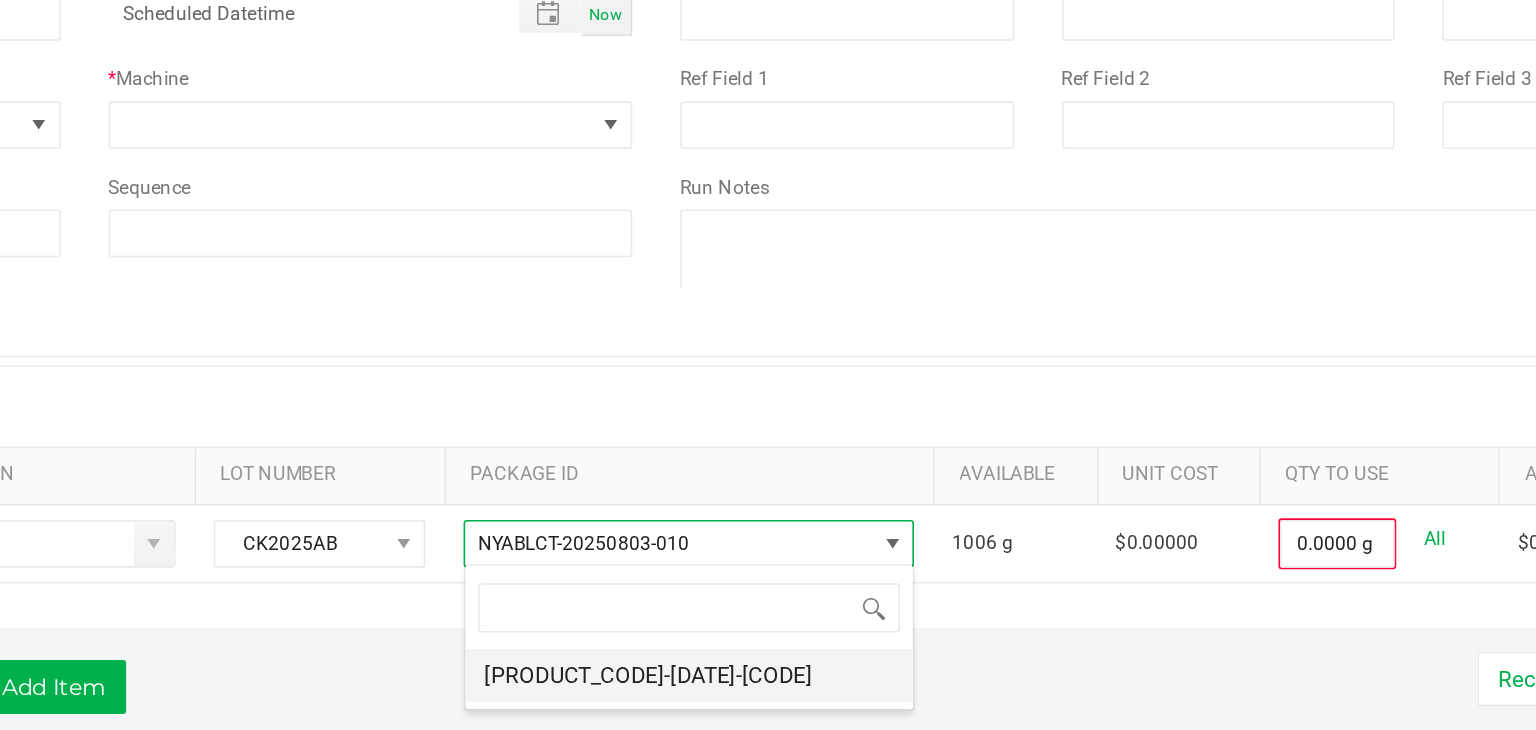 click on "[PRODUCT_CODE]-[DATE]-[CODE]" at bounding box center (812, 626) 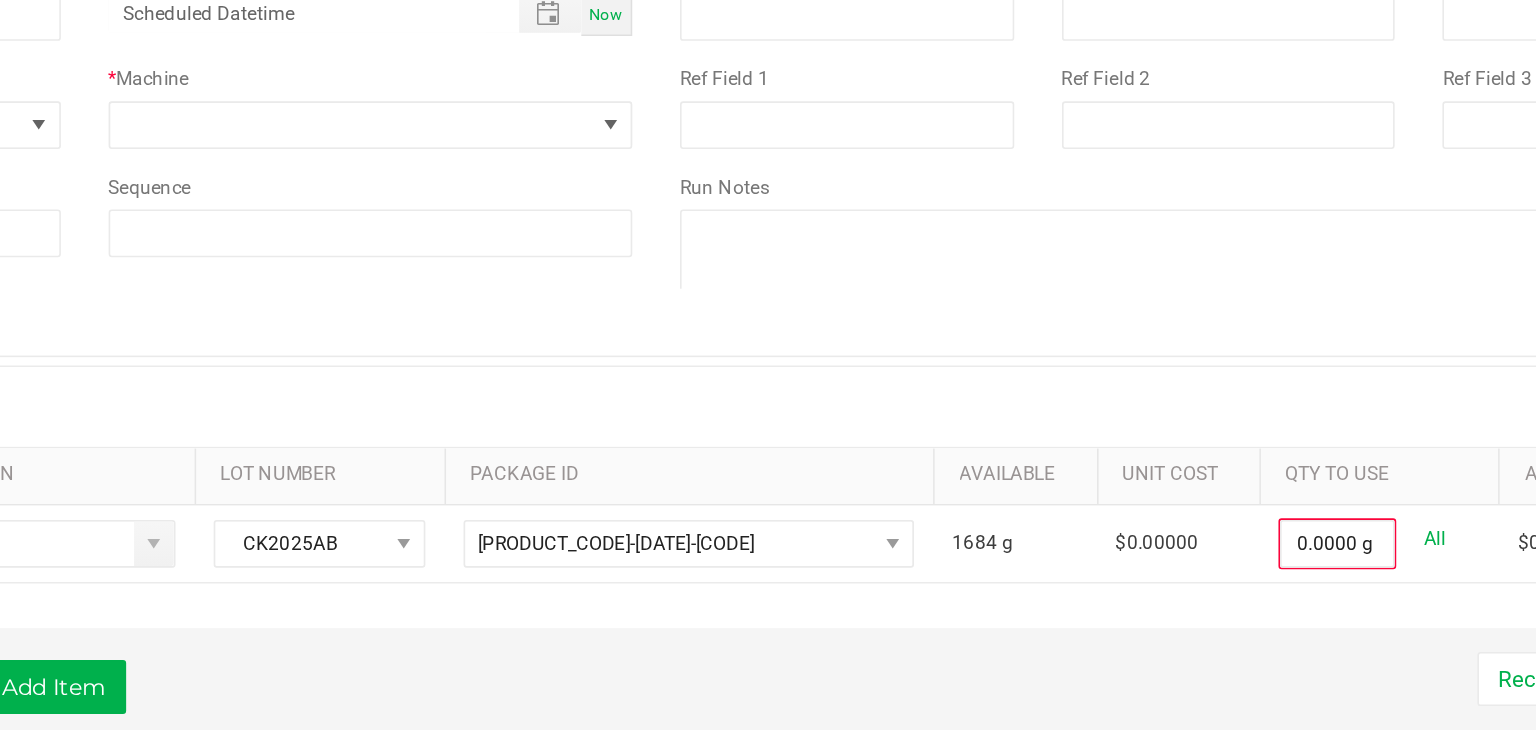 drag, startPoint x: 1216, startPoint y: 555, endPoint x: 917, endPoint y: 581, distance: 300.1283 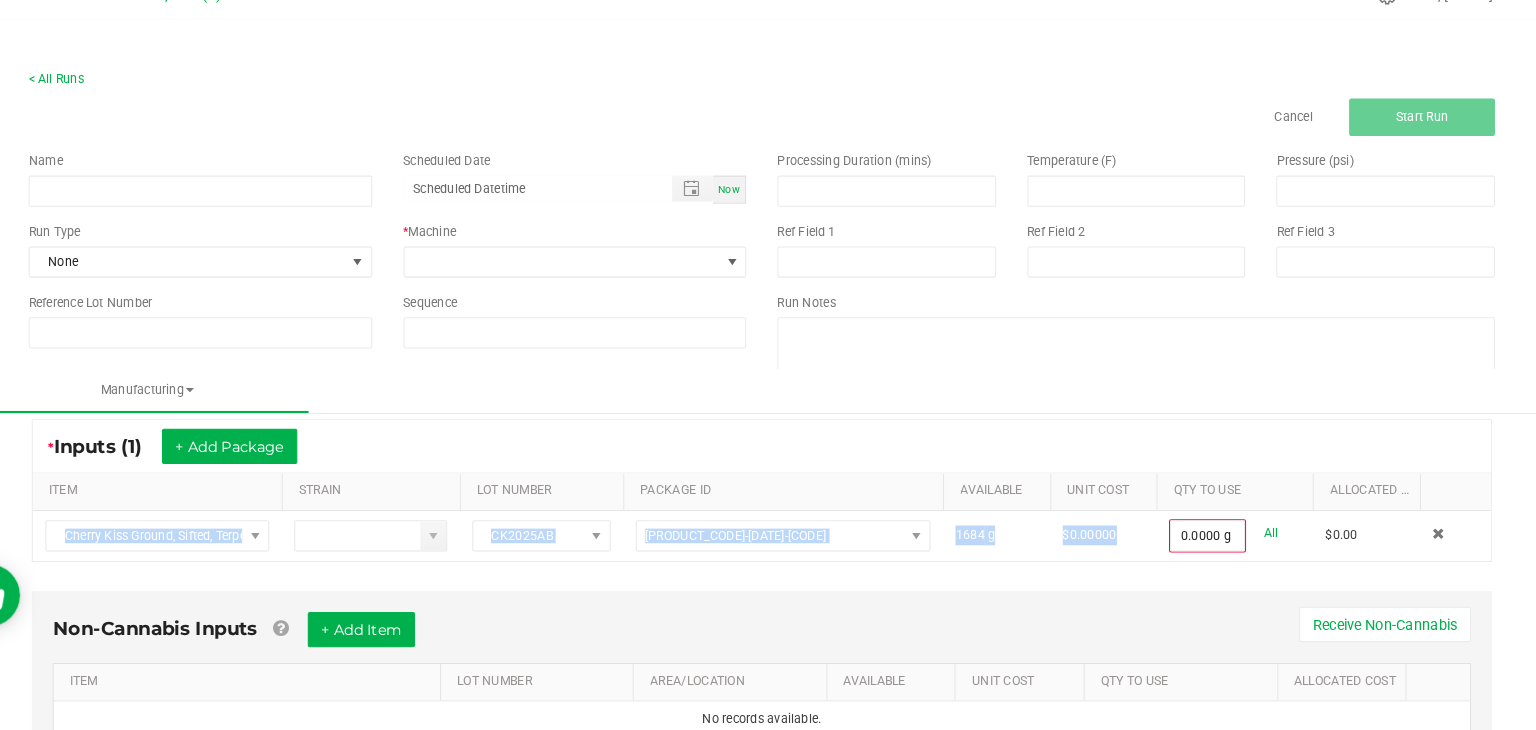 scroll, scrollTop: 335, scrollLeft: 0, axis: vertical 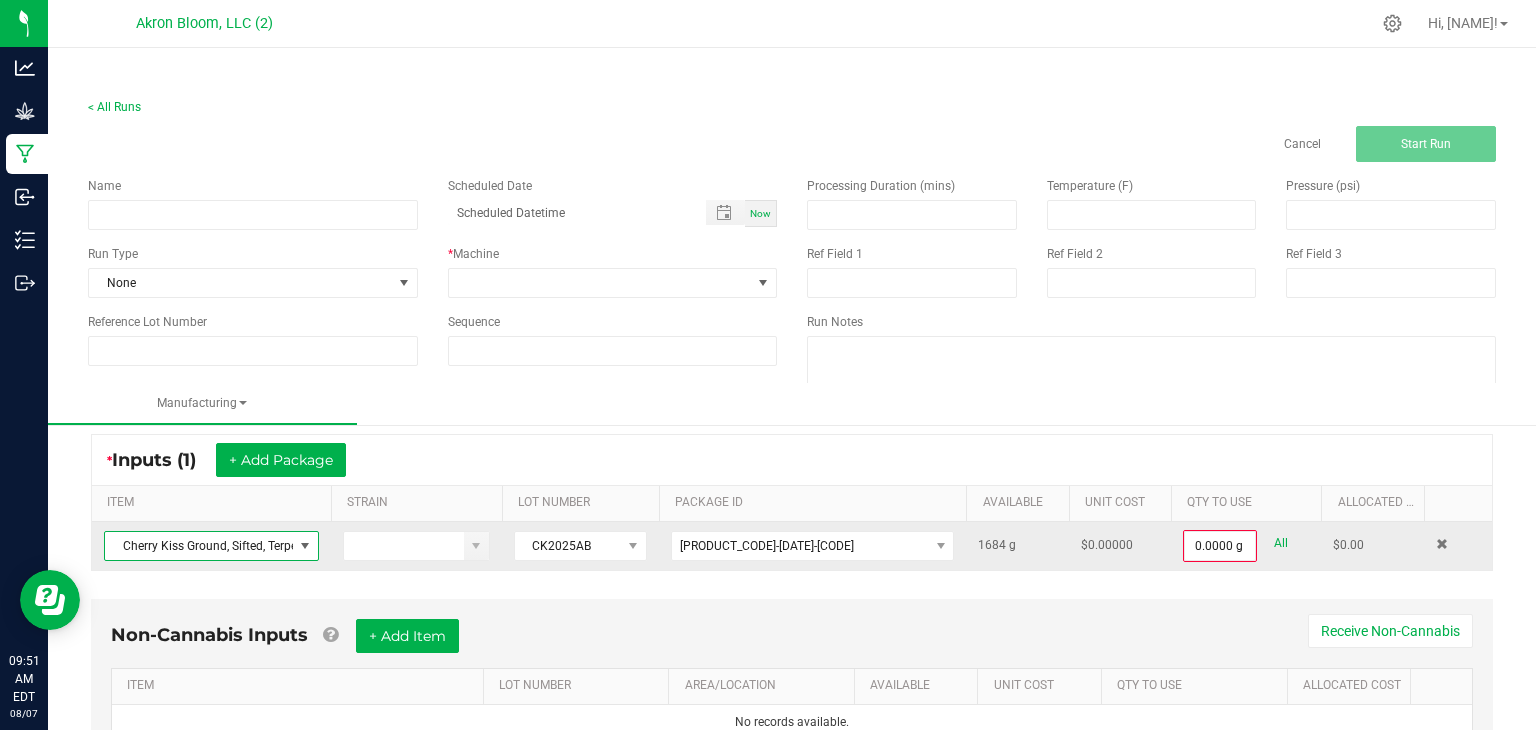 click at bounding box center [305, 546] 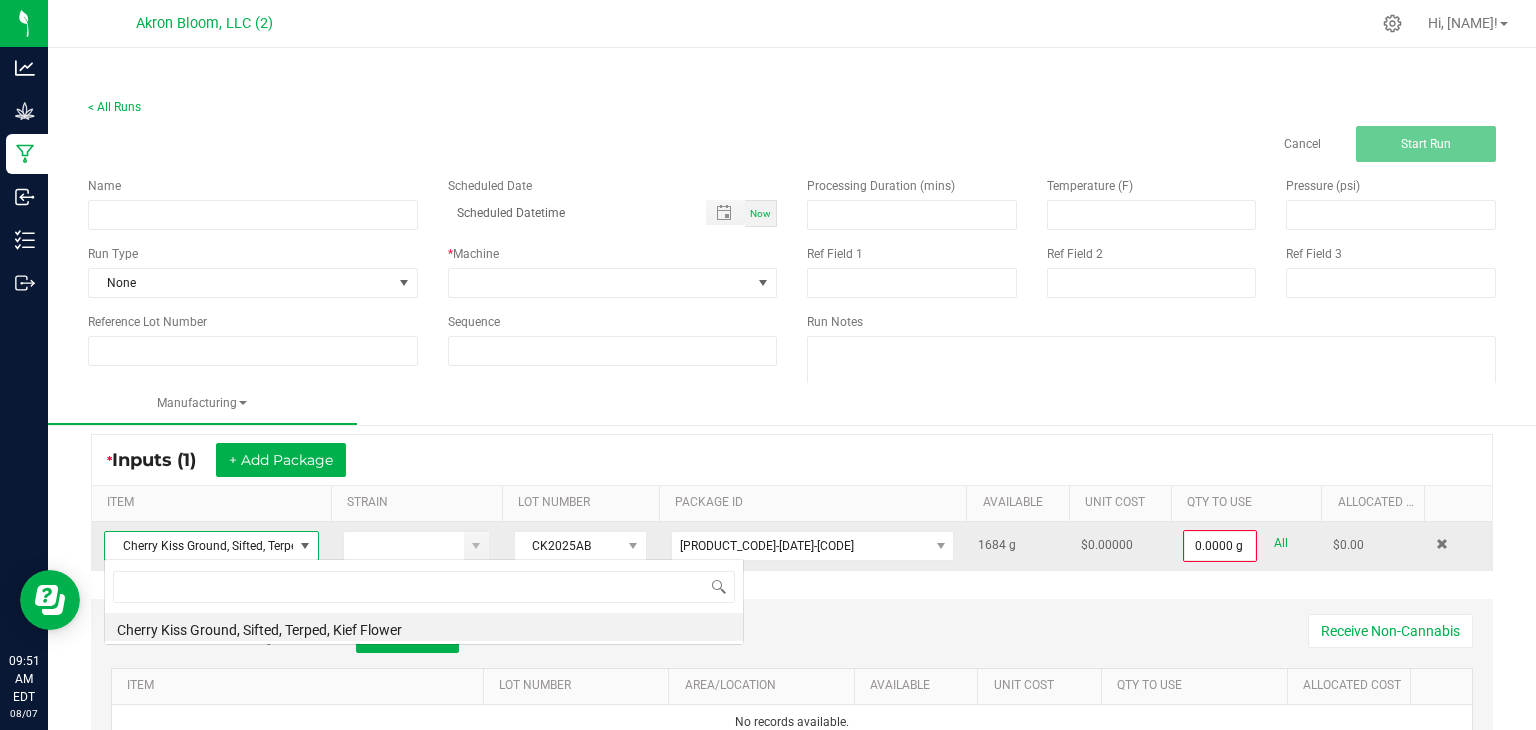 scroll, scrollTop: 99970, scrollLeft: 99784, axis: both 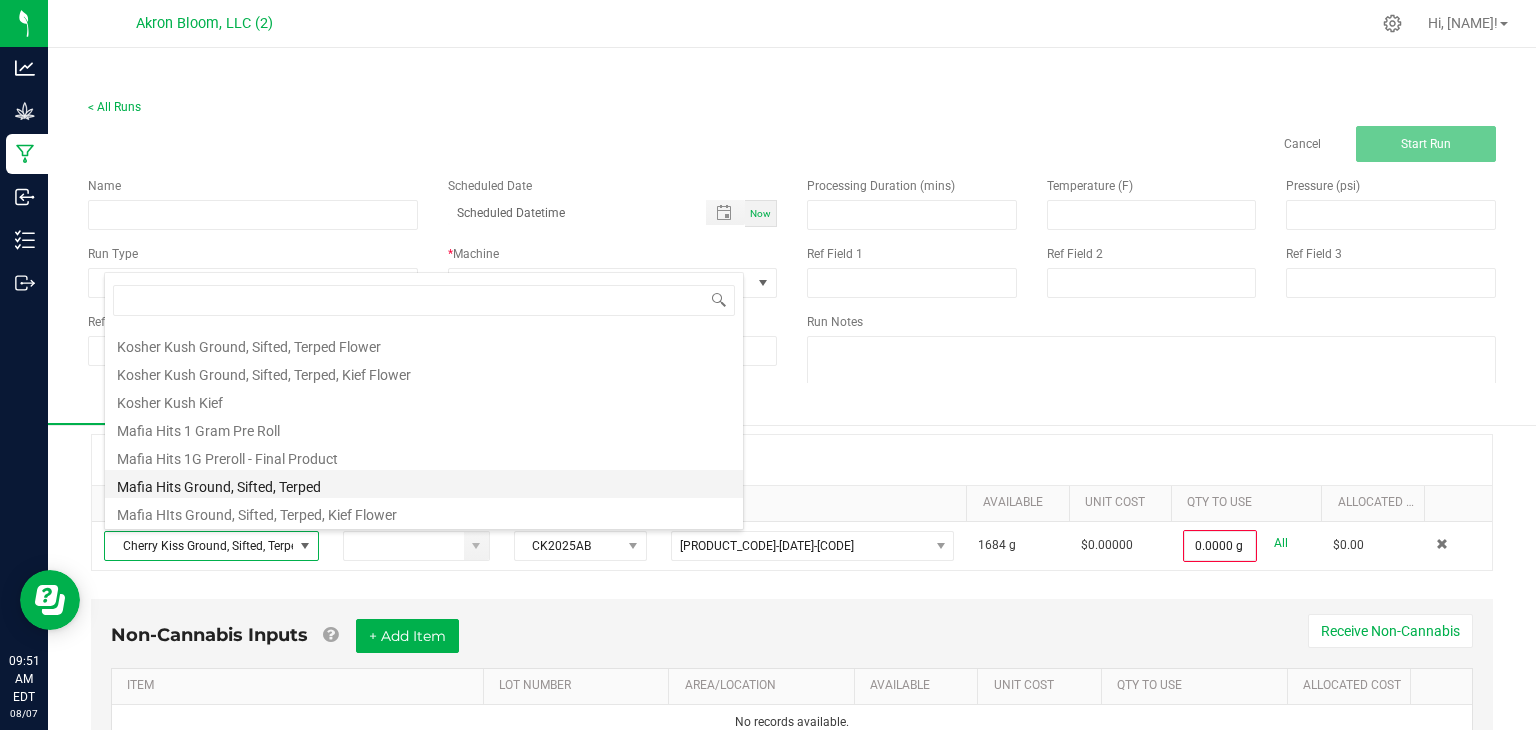 click on "Mafia Hits Ground, Sifted, Terped" at bounding box center [424, 484] 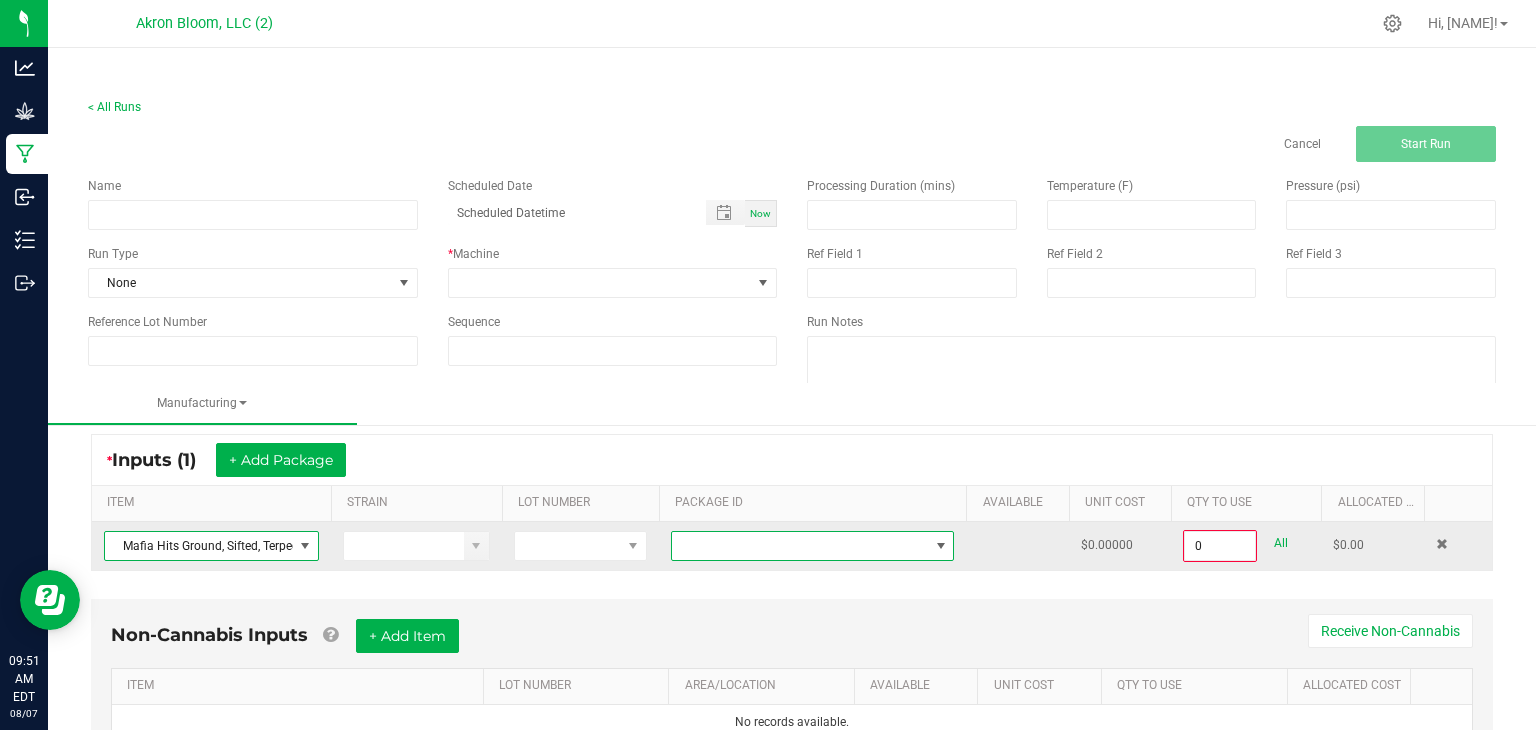 click at bounding box center [941, 546] 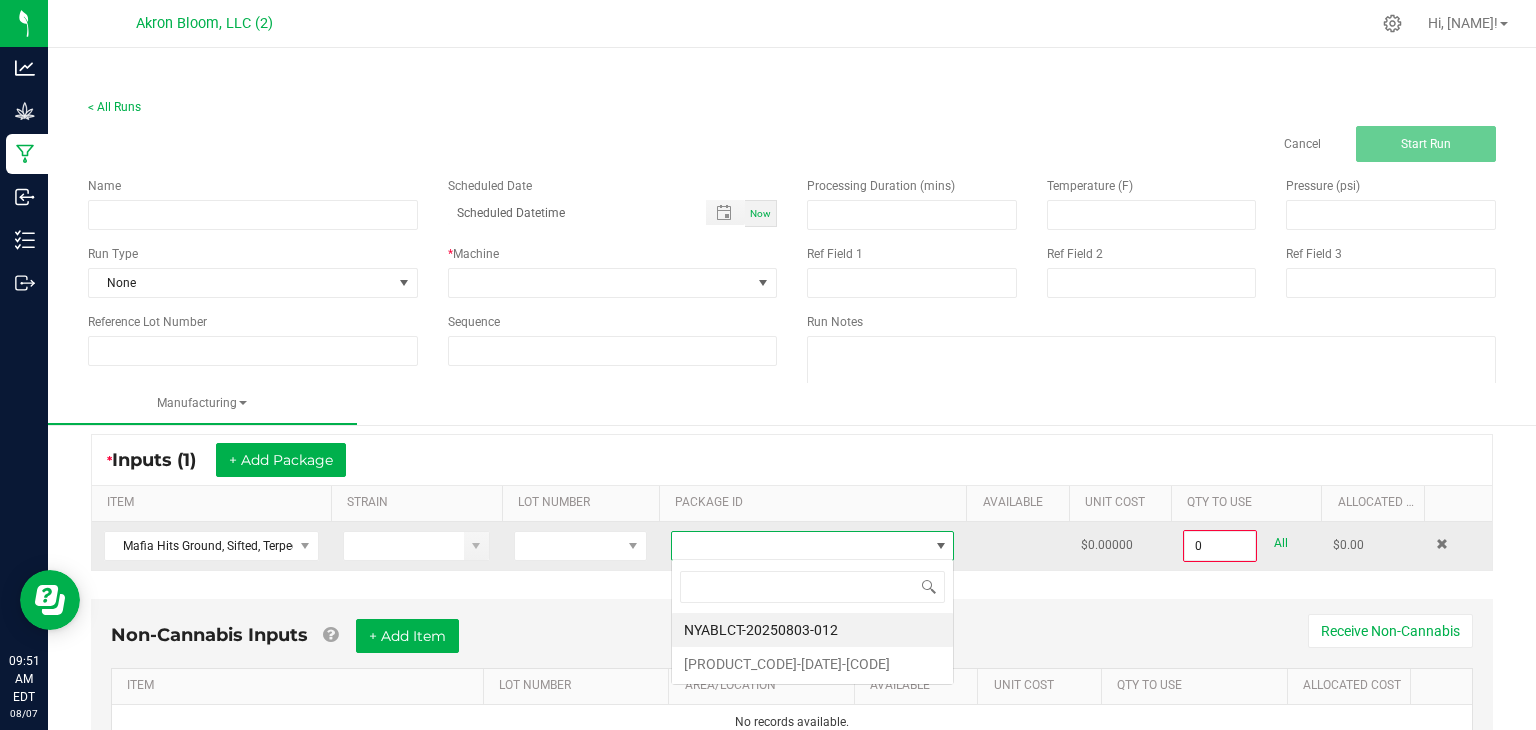 scroll, scrollTop: 99970, scrollLeft: 99716, axis: both 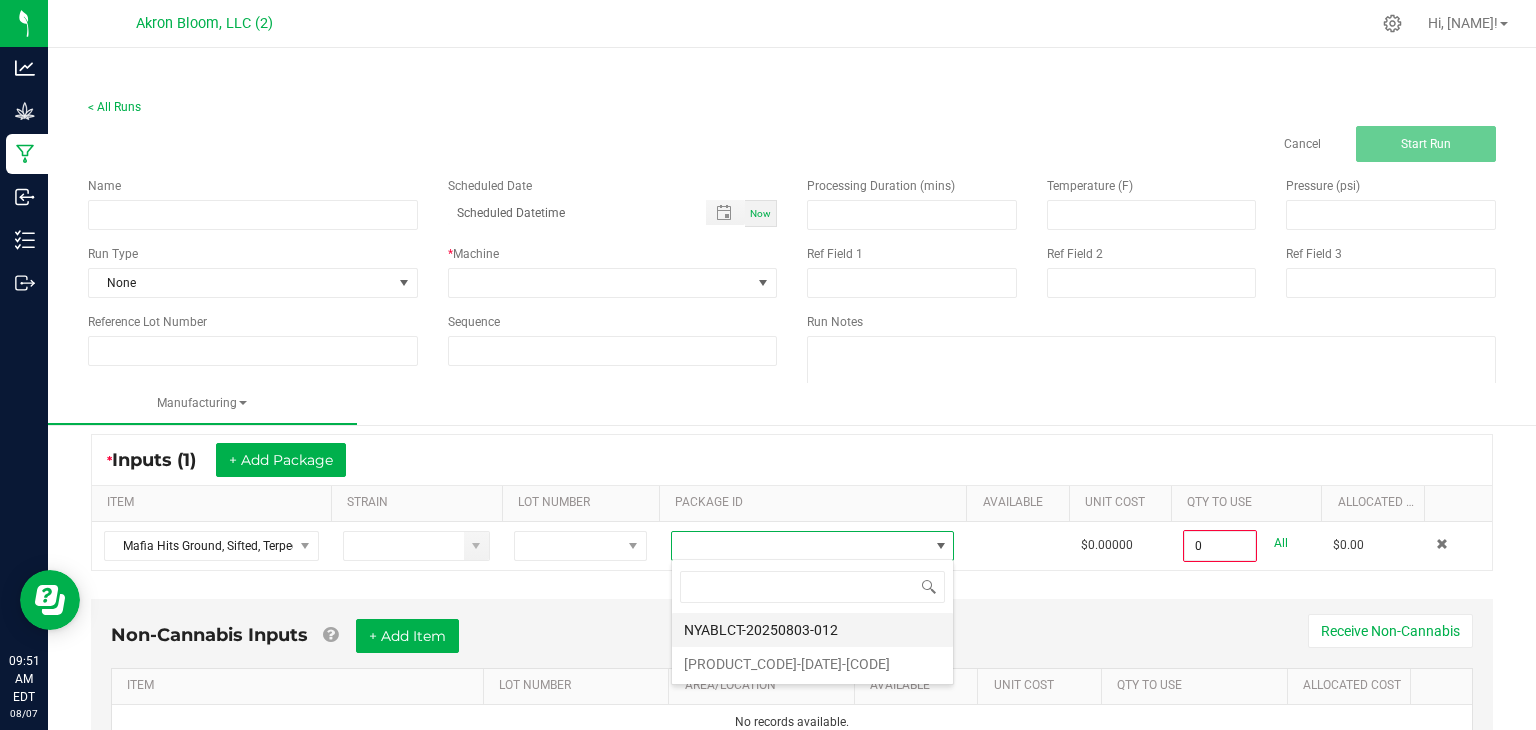 click on "NYABLCT-20250803-012" at bounding box center [812, 630] 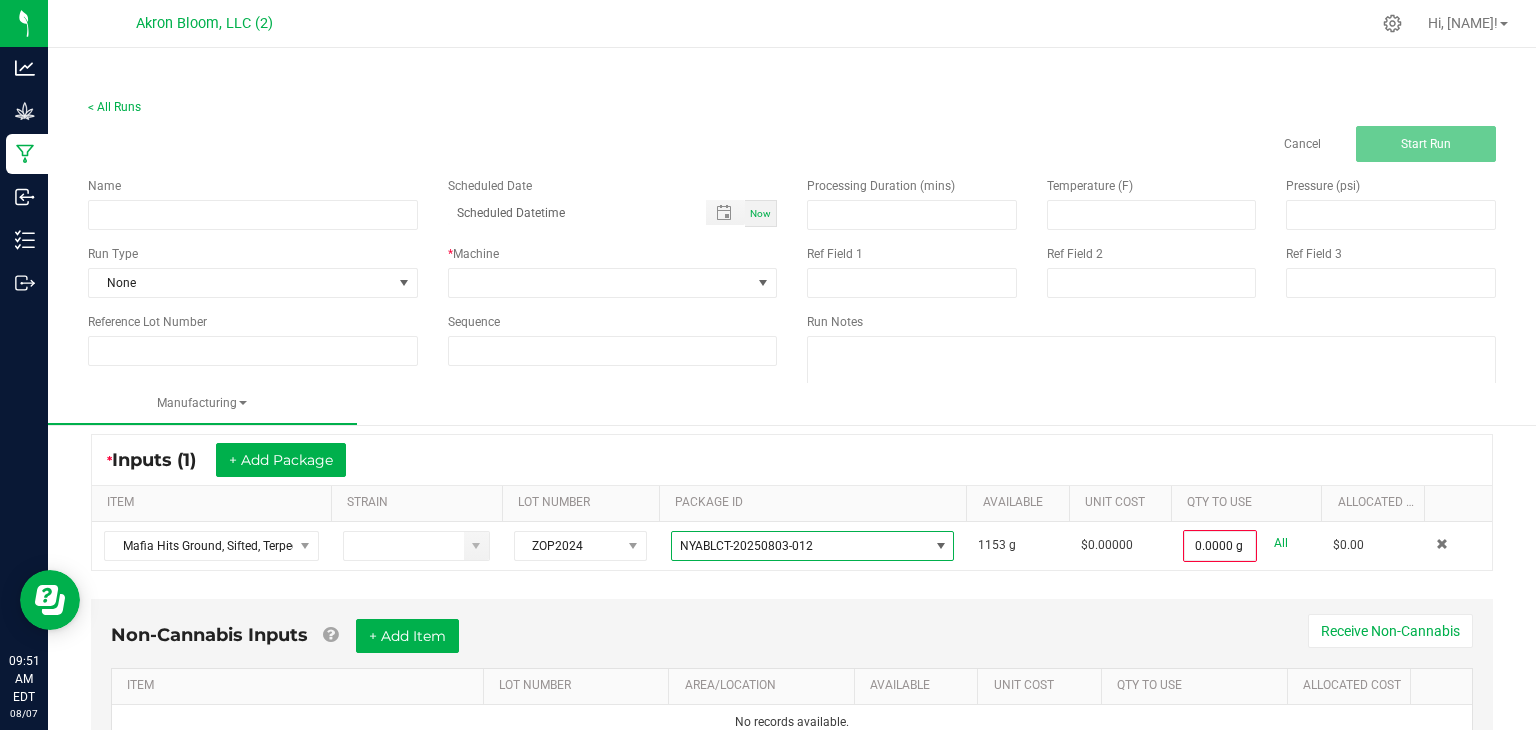 scroll, scrollTop: 335, scrollLeft: 0, axis: vertical 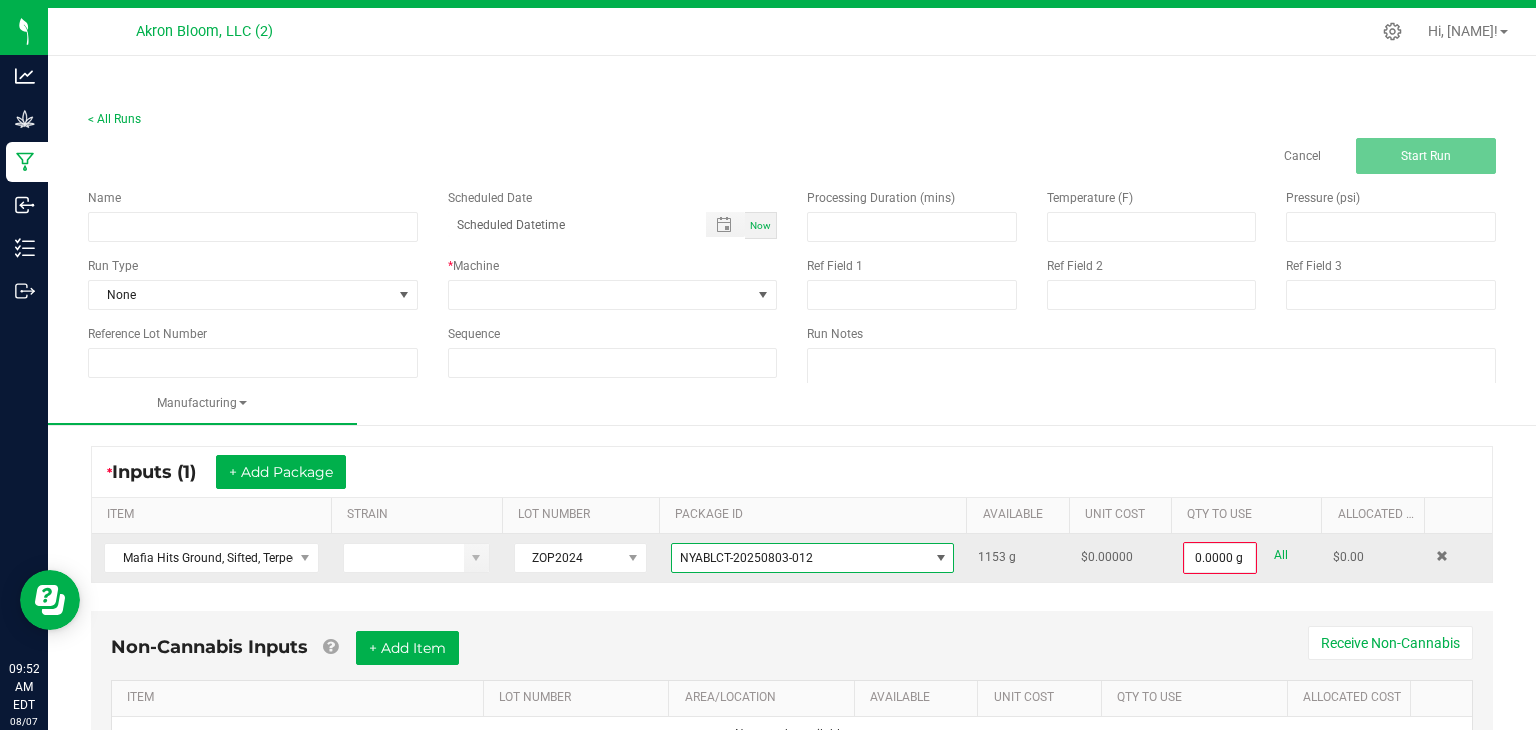 click at bounding box center (941, 558) 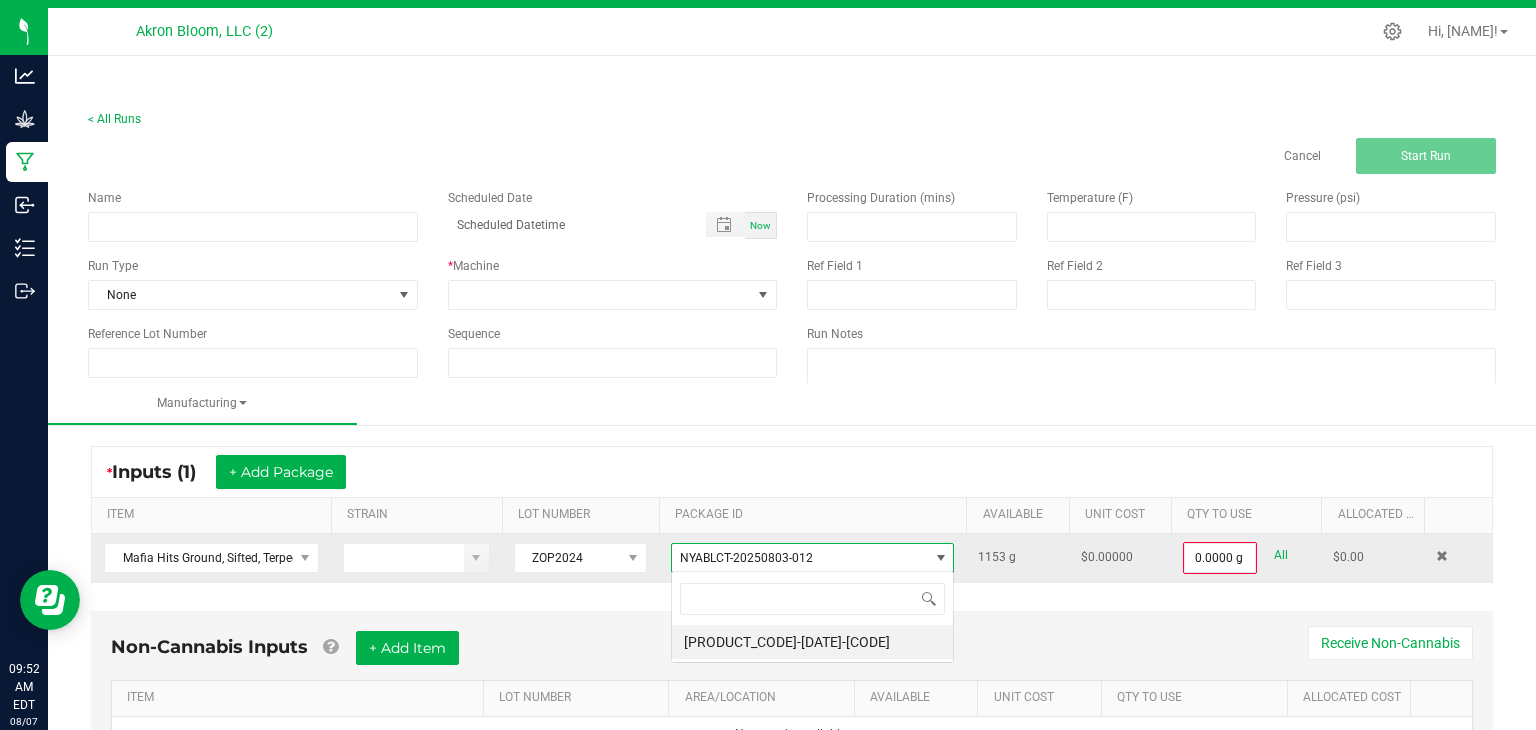 scroll, scrollTop: 99970, scrollLeft: 99716, axis: both 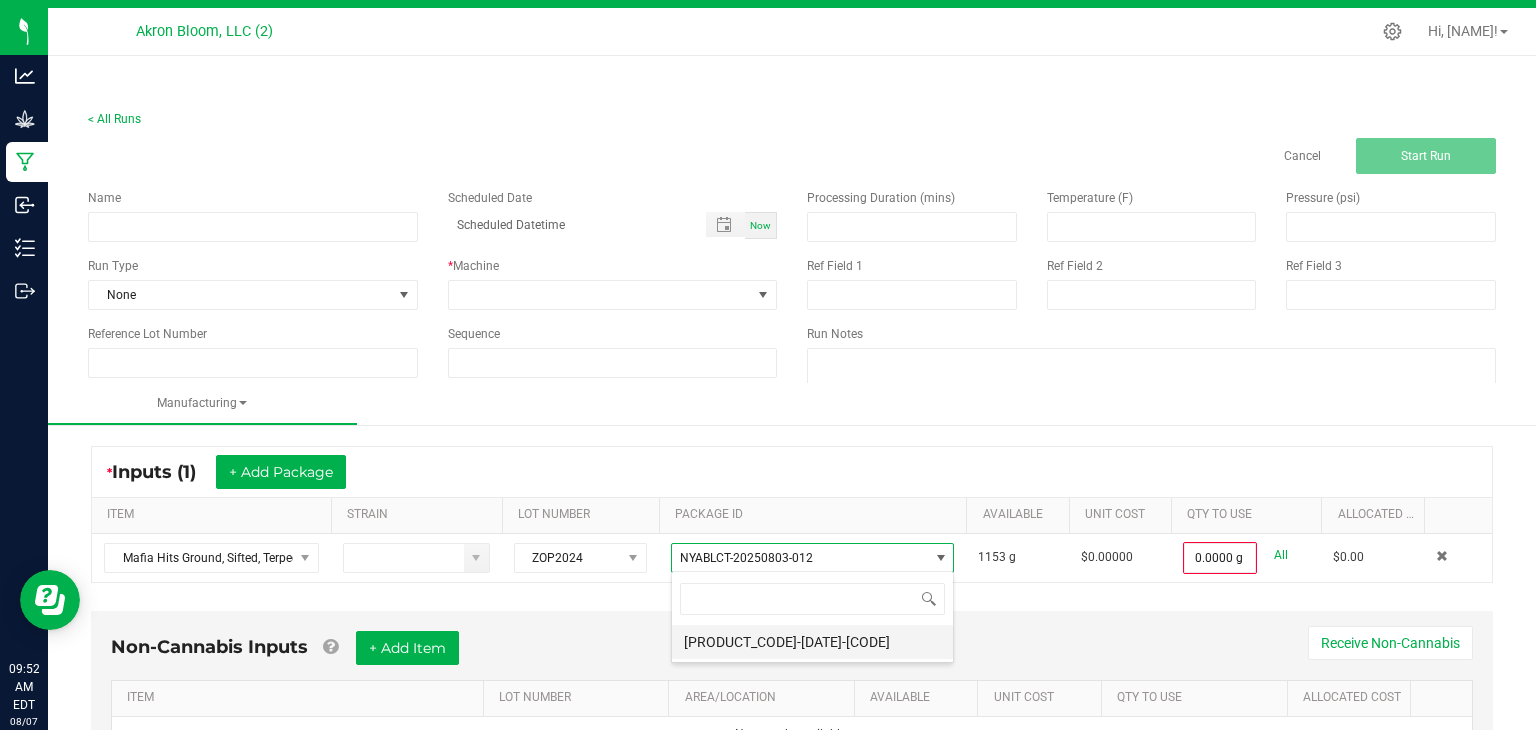 click on "[PRODUCT_CODE]-[DATE]-[CODE]" at bounding box center [812, 642] 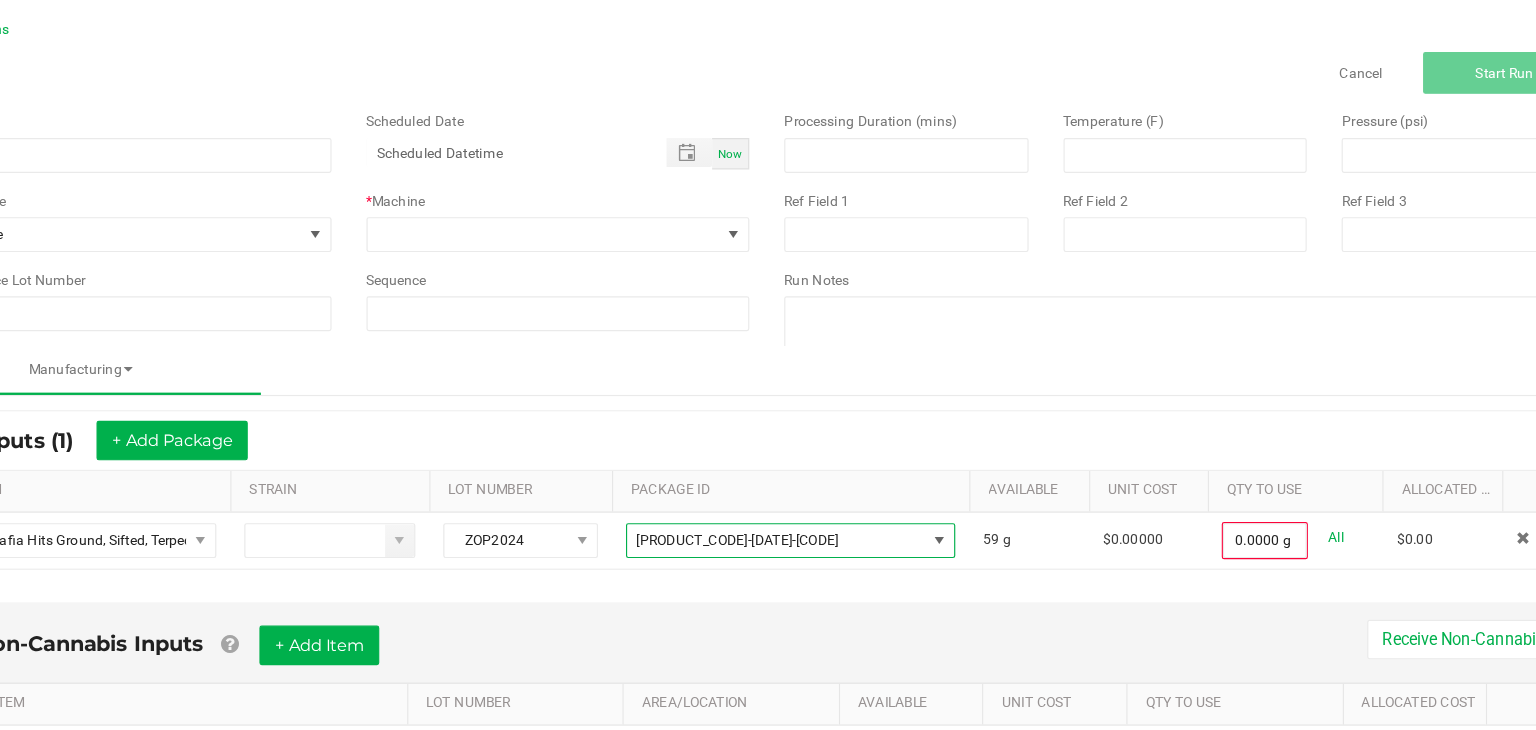 scroll, scrollTop: 335, scrollLeft: 0, axis: vertical 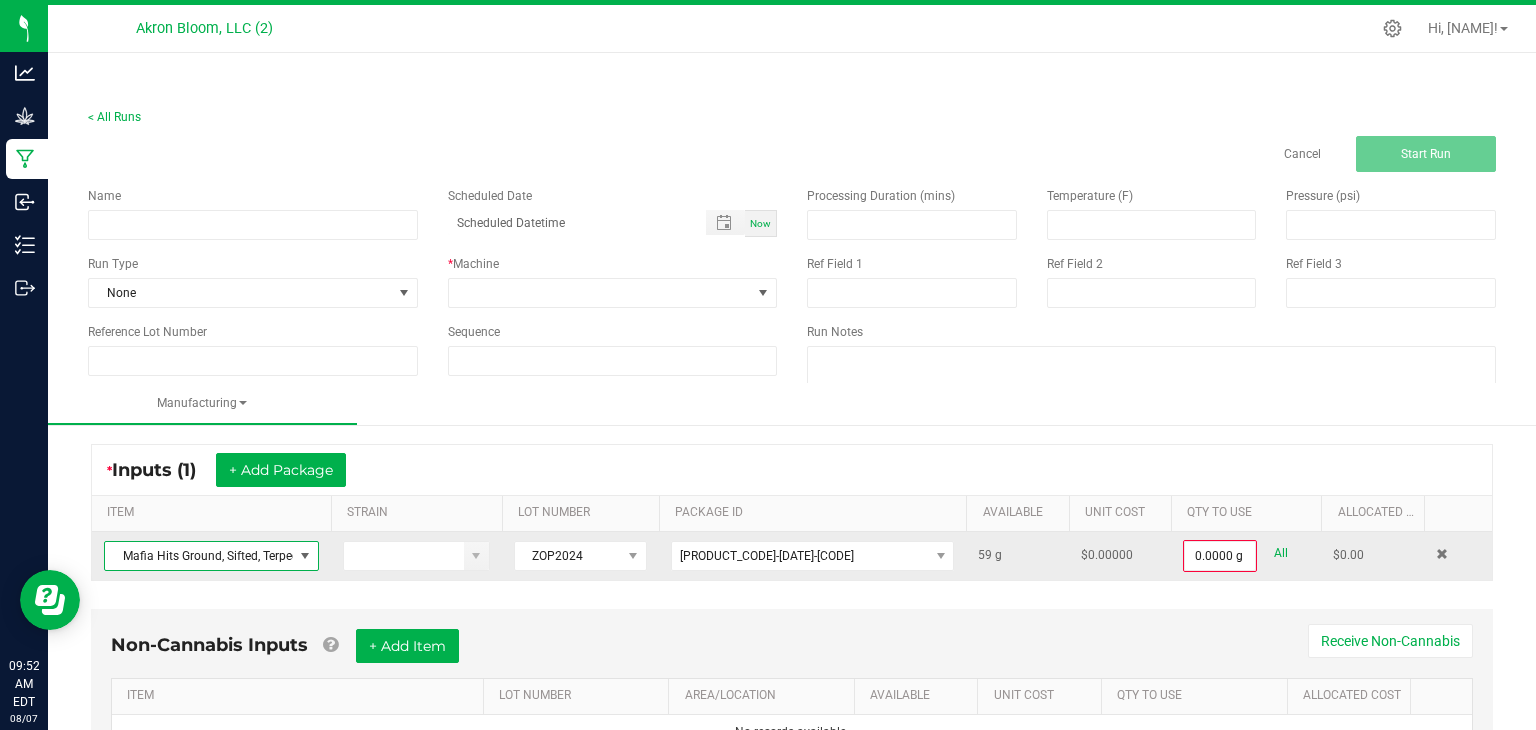 click at bounding box center [305, 556] 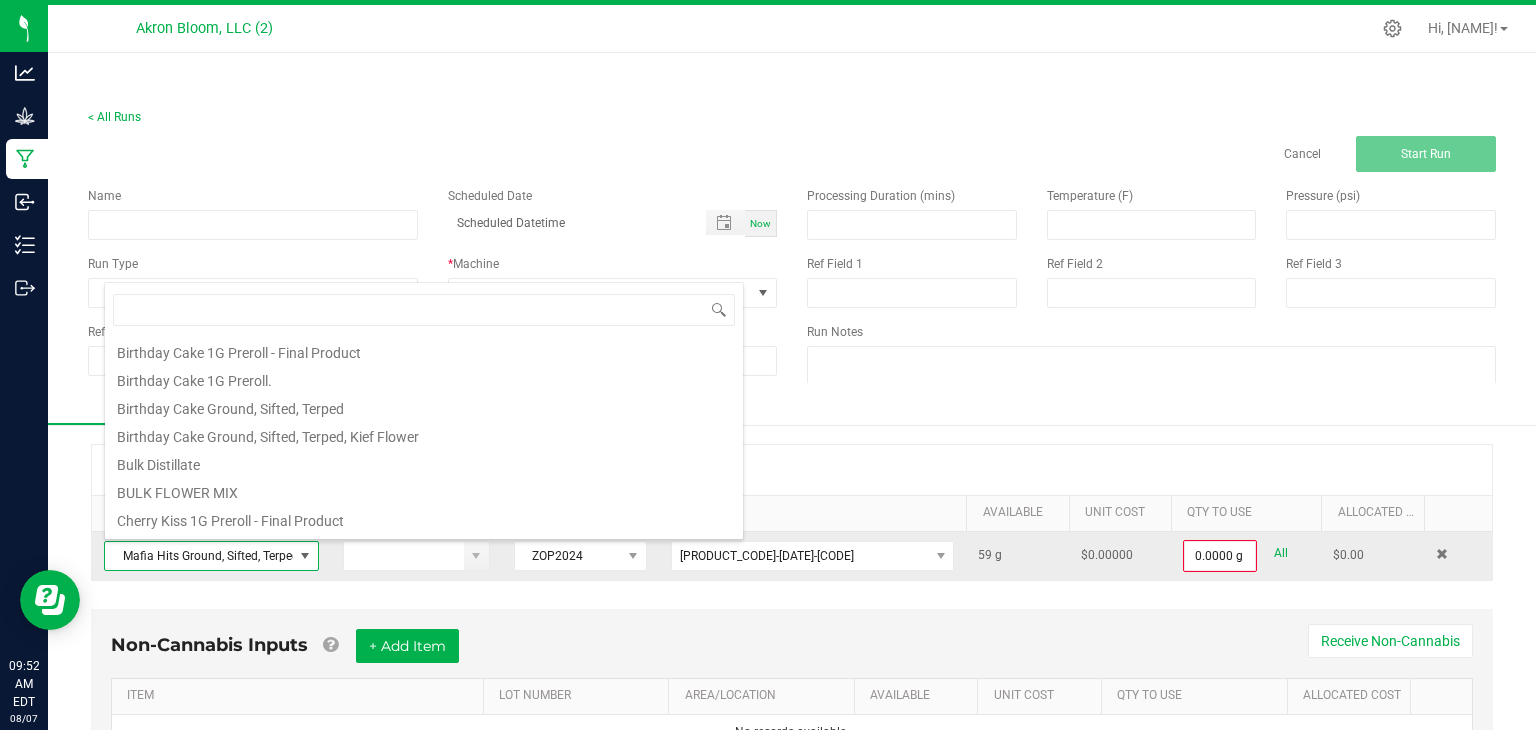 scroll, scrollTop: 528, scrollLeft: 0, axis: vertical 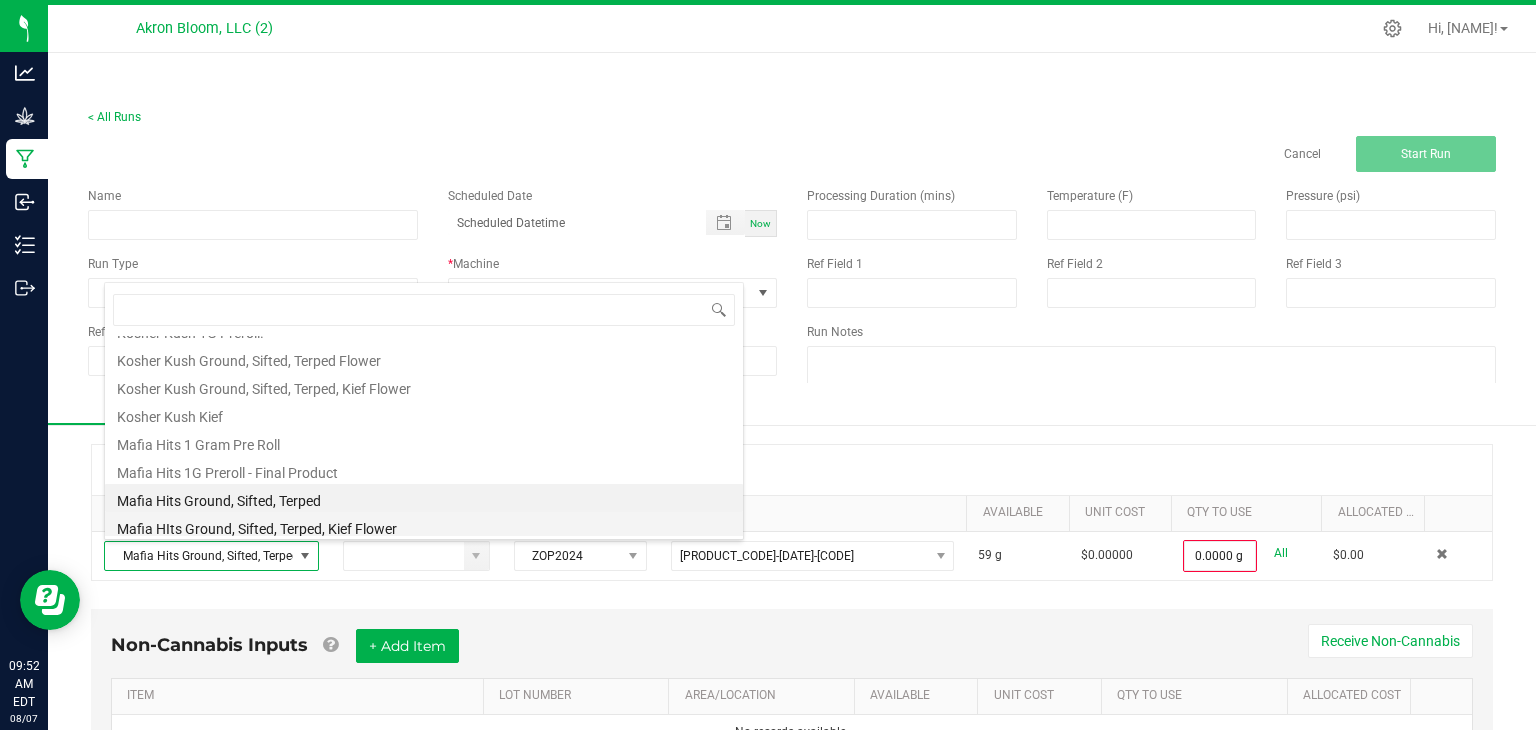 click on "Mafia HIts Ground, Sifted, Terped, Kief Flower" at bounding box center [424, 526] 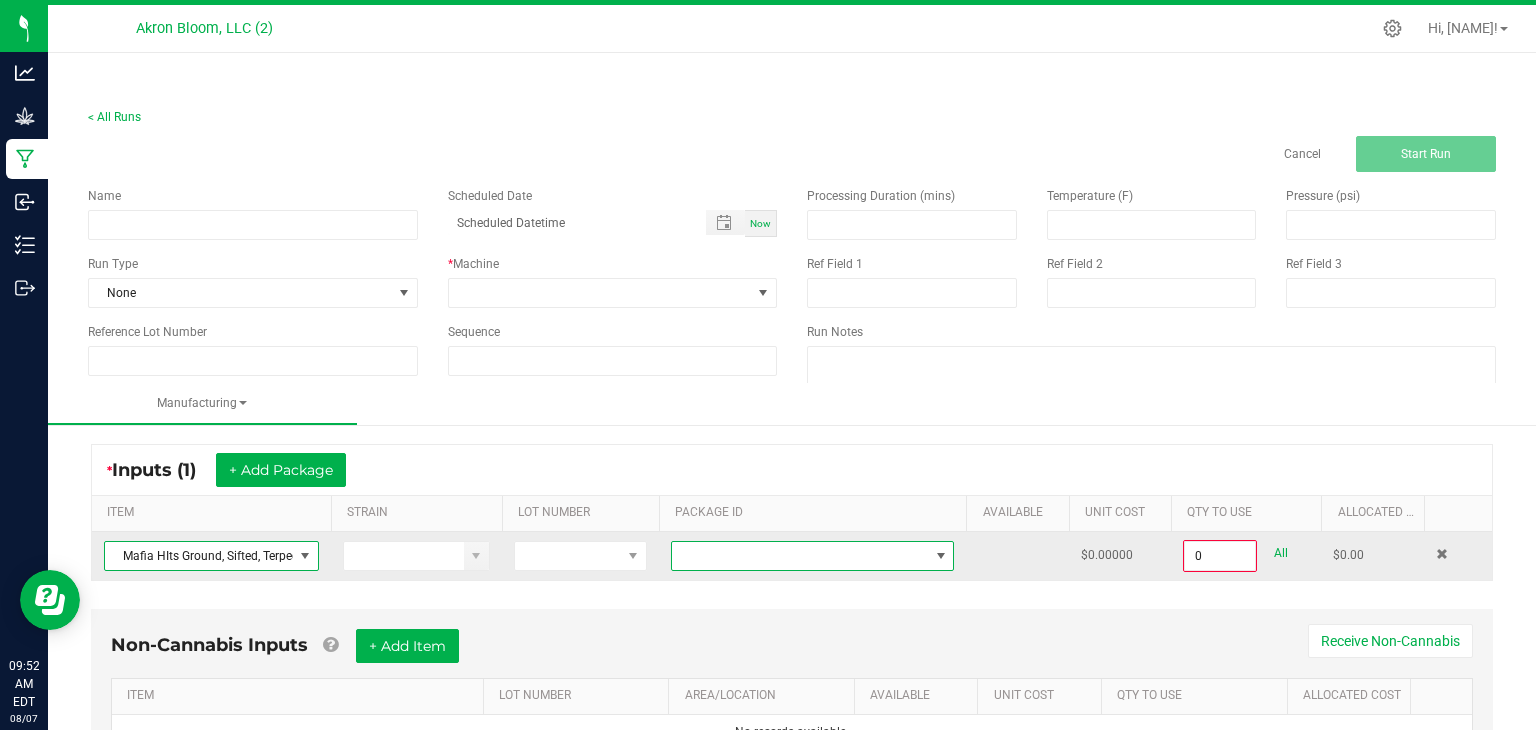 click at bounding box center [941, 556] 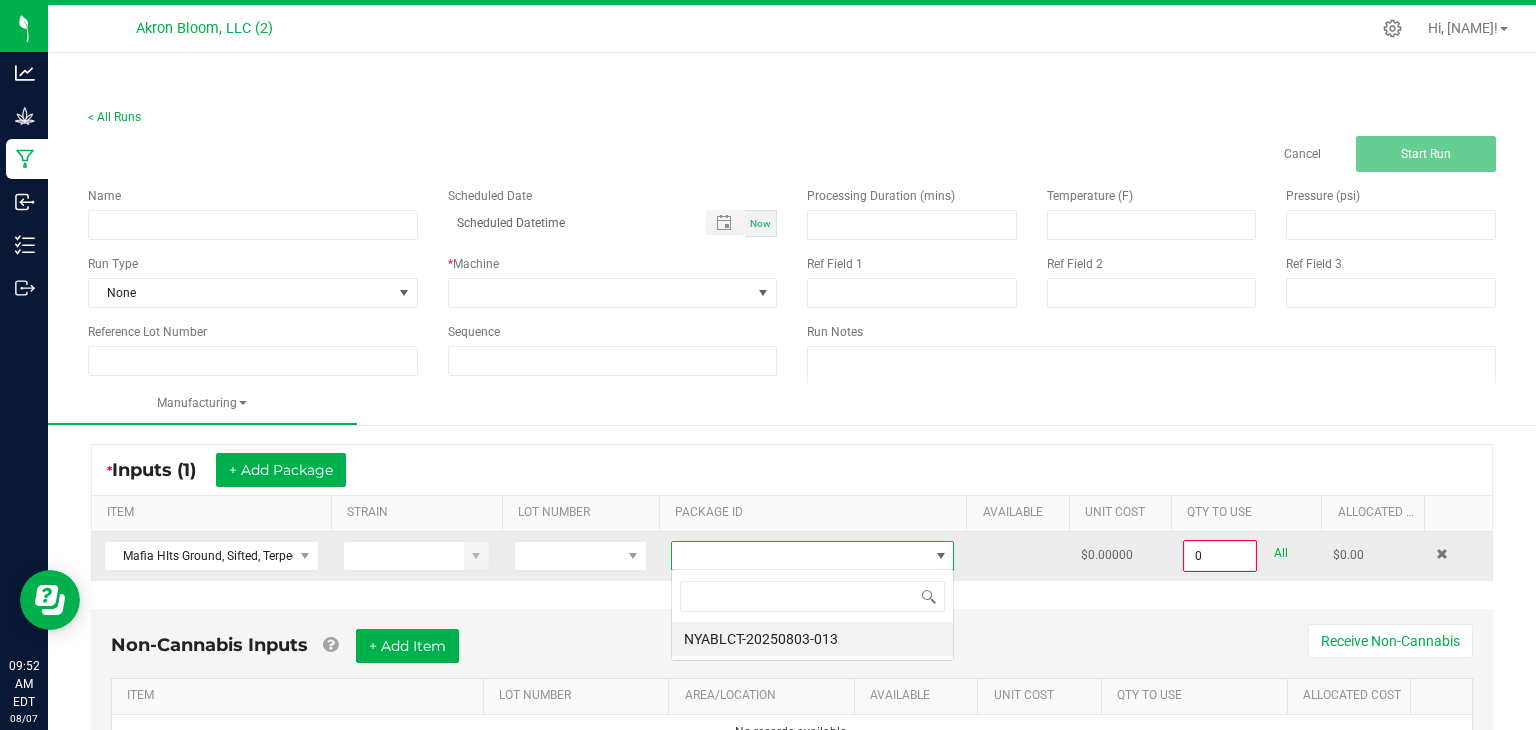 scroll, scrollTop: 99970, scrollLeft: 99716, axis: both 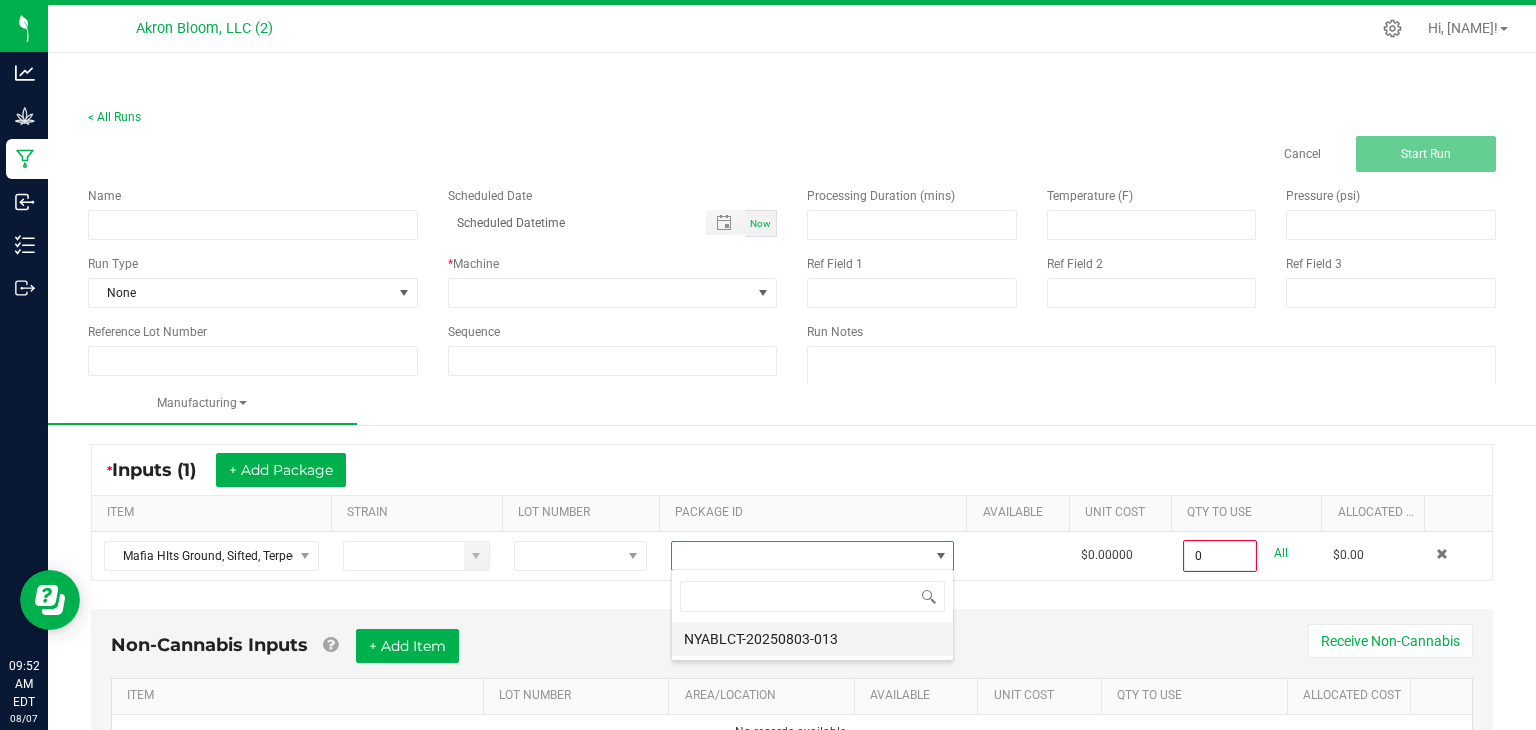 click on "NYABLCT-20250803-013" at bounding box center (812, 639) 